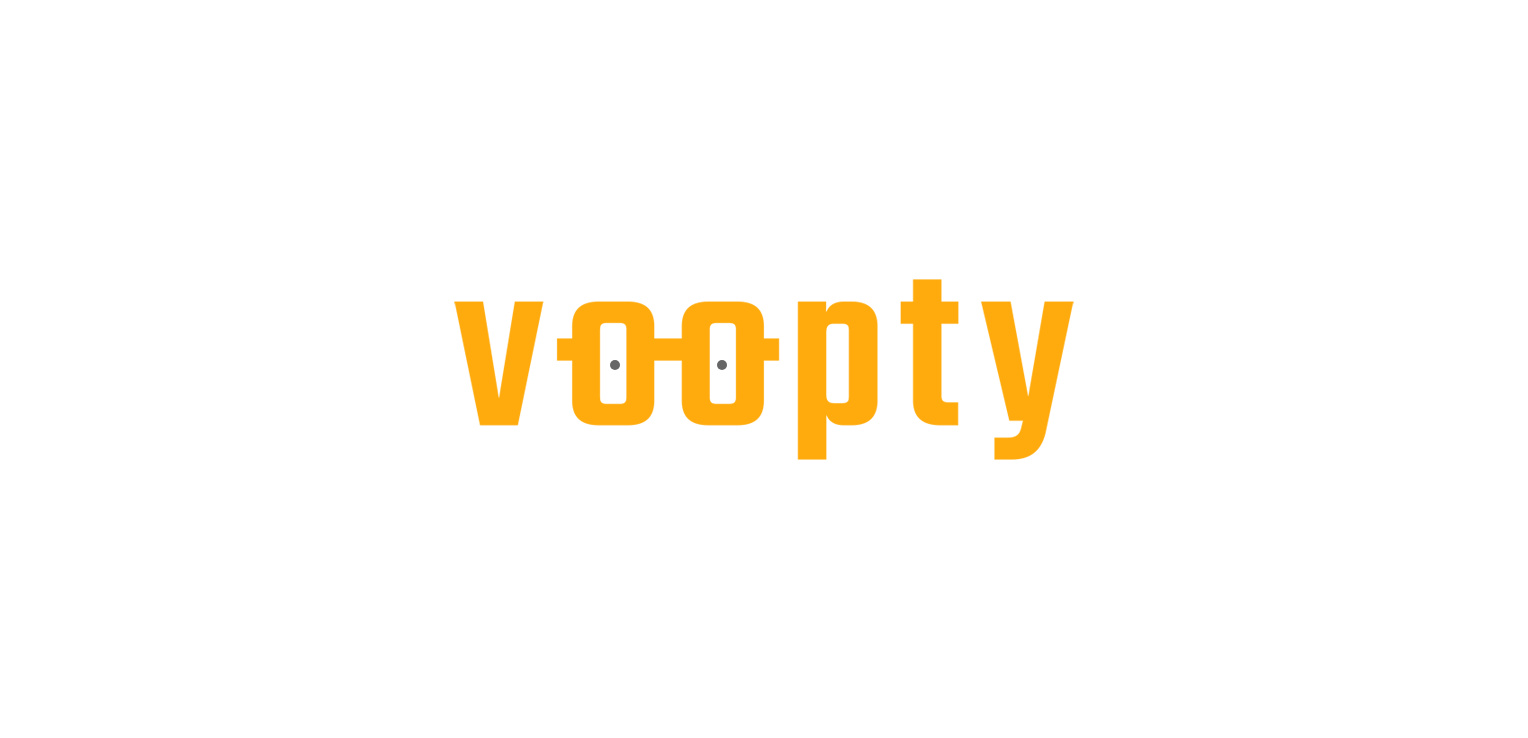 scroll, scrollTop: 0, scrollLeft: 0, axis: both 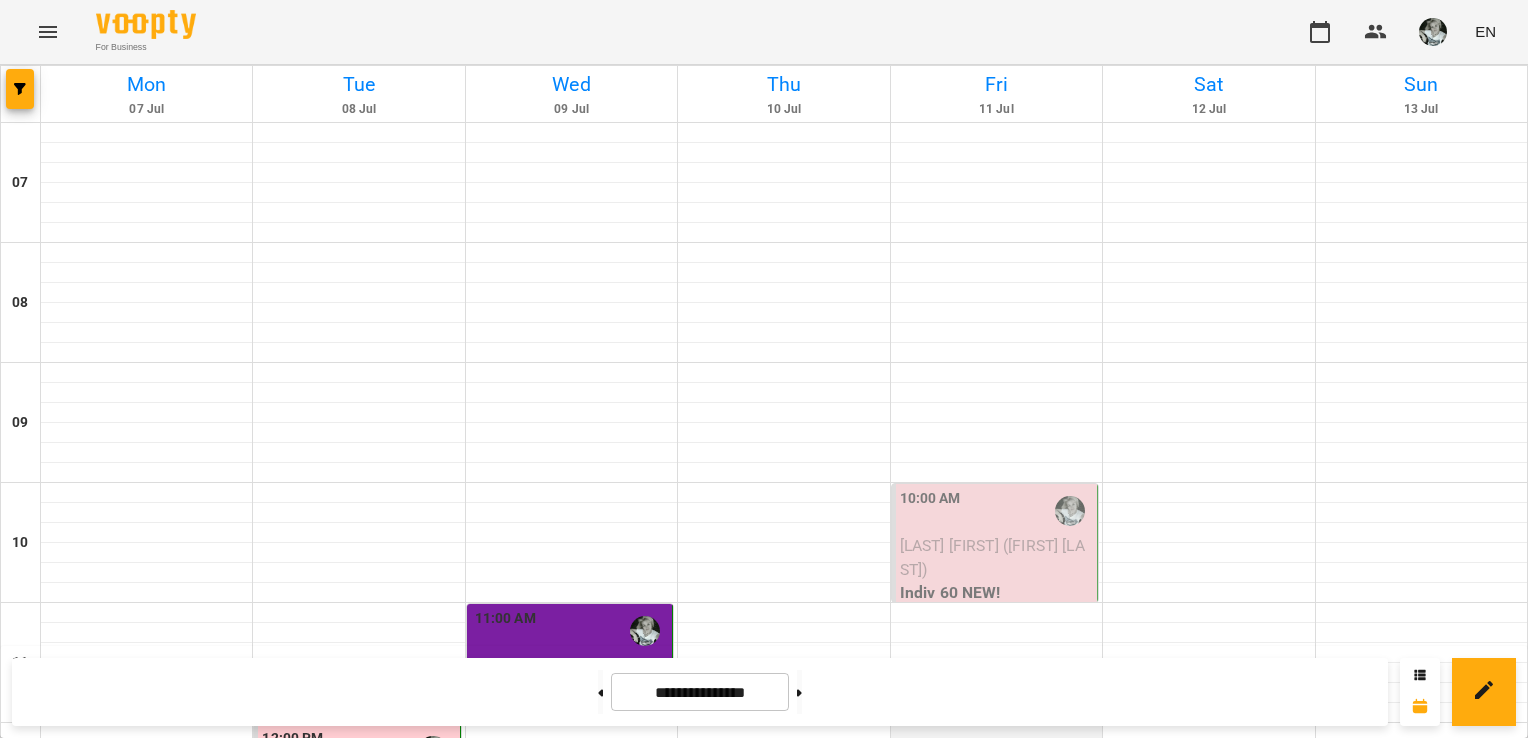 click at bounding box center (996, 733) 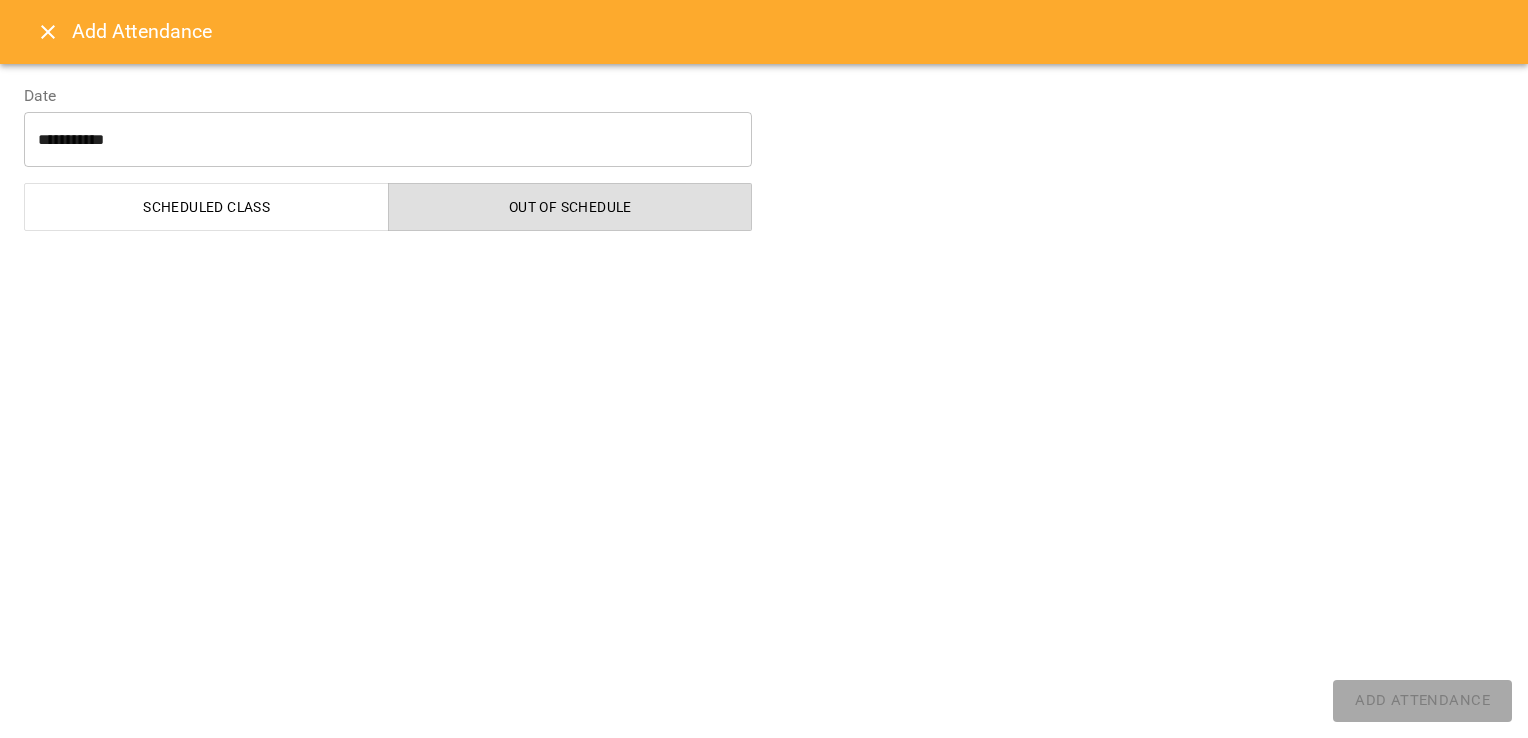 select on "**********" 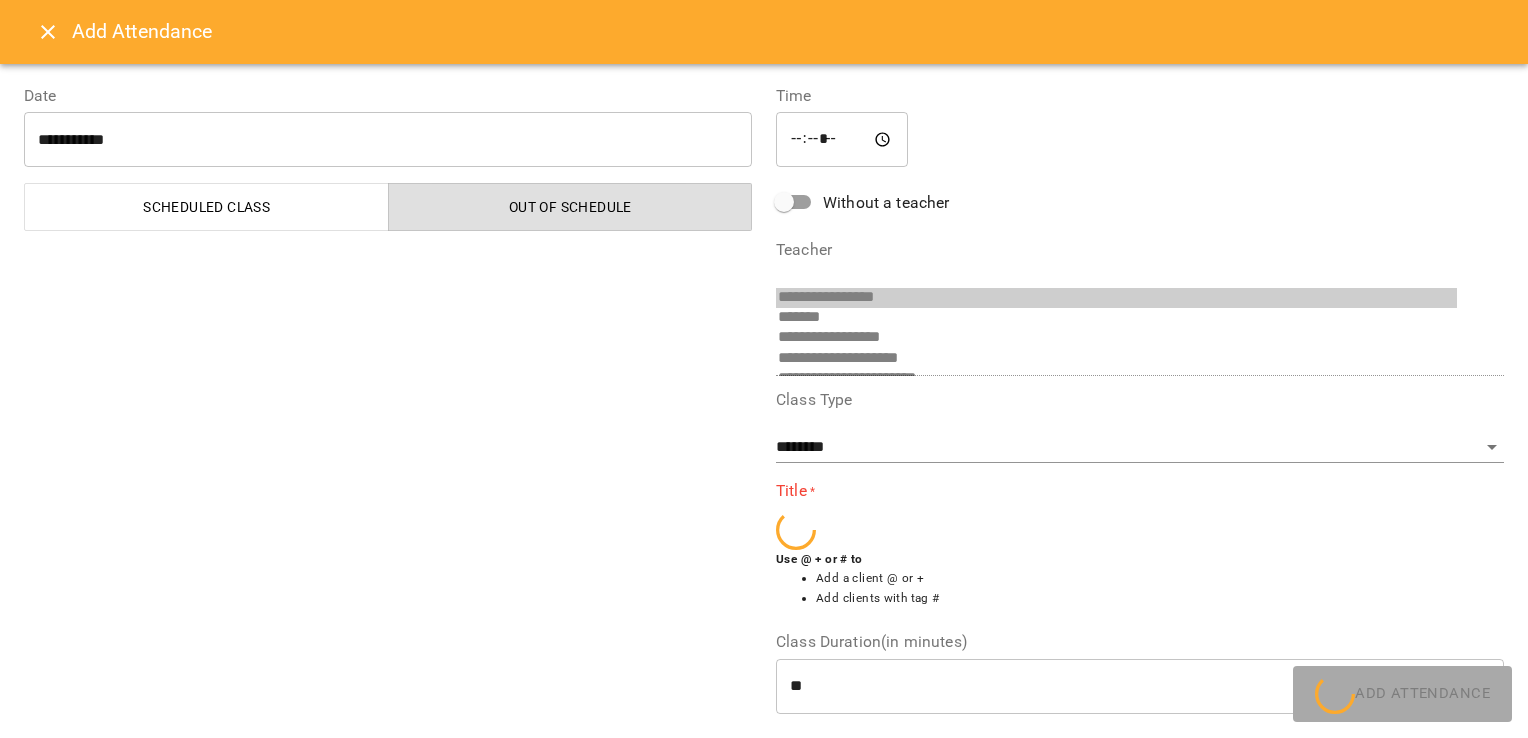 scroll, scrollTop: 33, scrollLeft: 0, axis: vertical 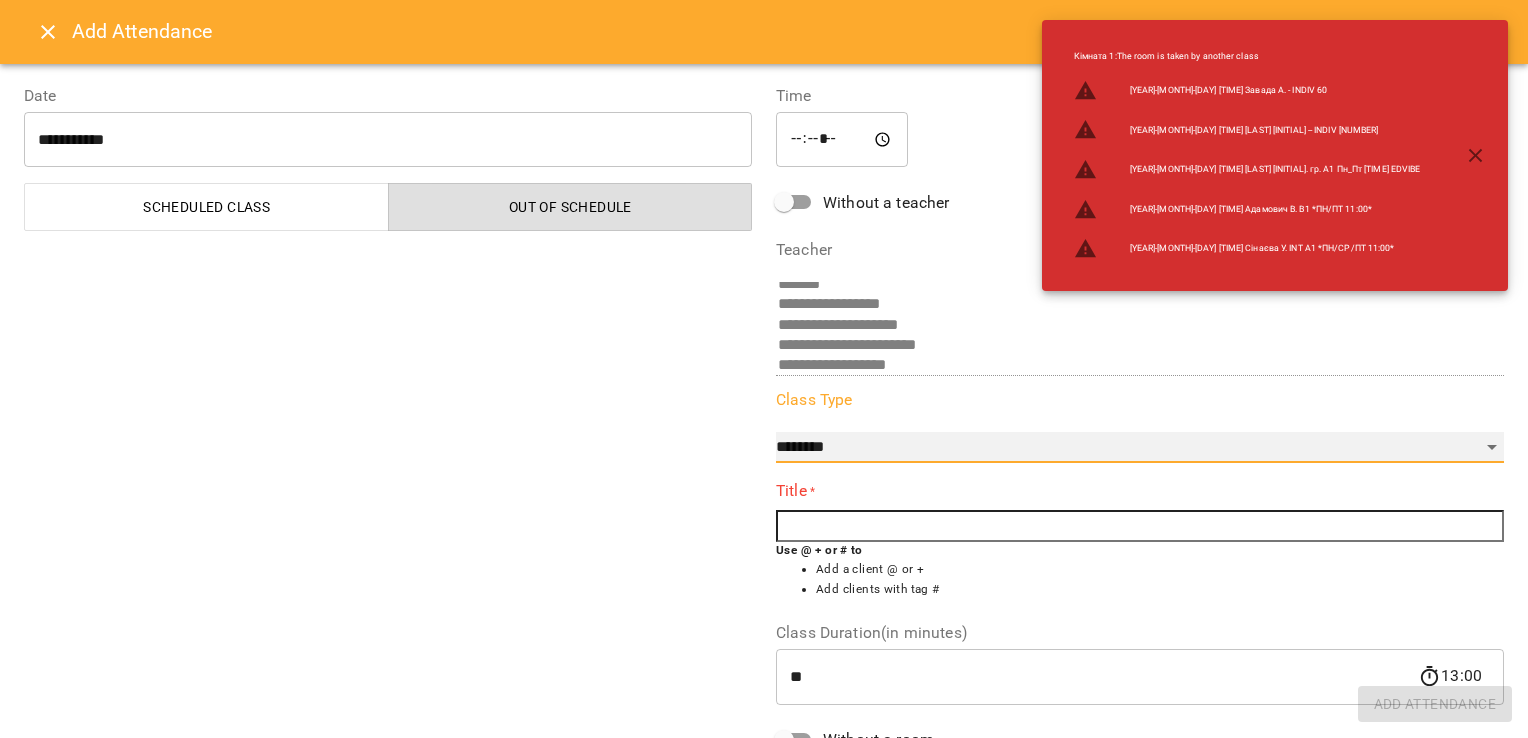 click on "**********" at bounding box center [1140, 448] 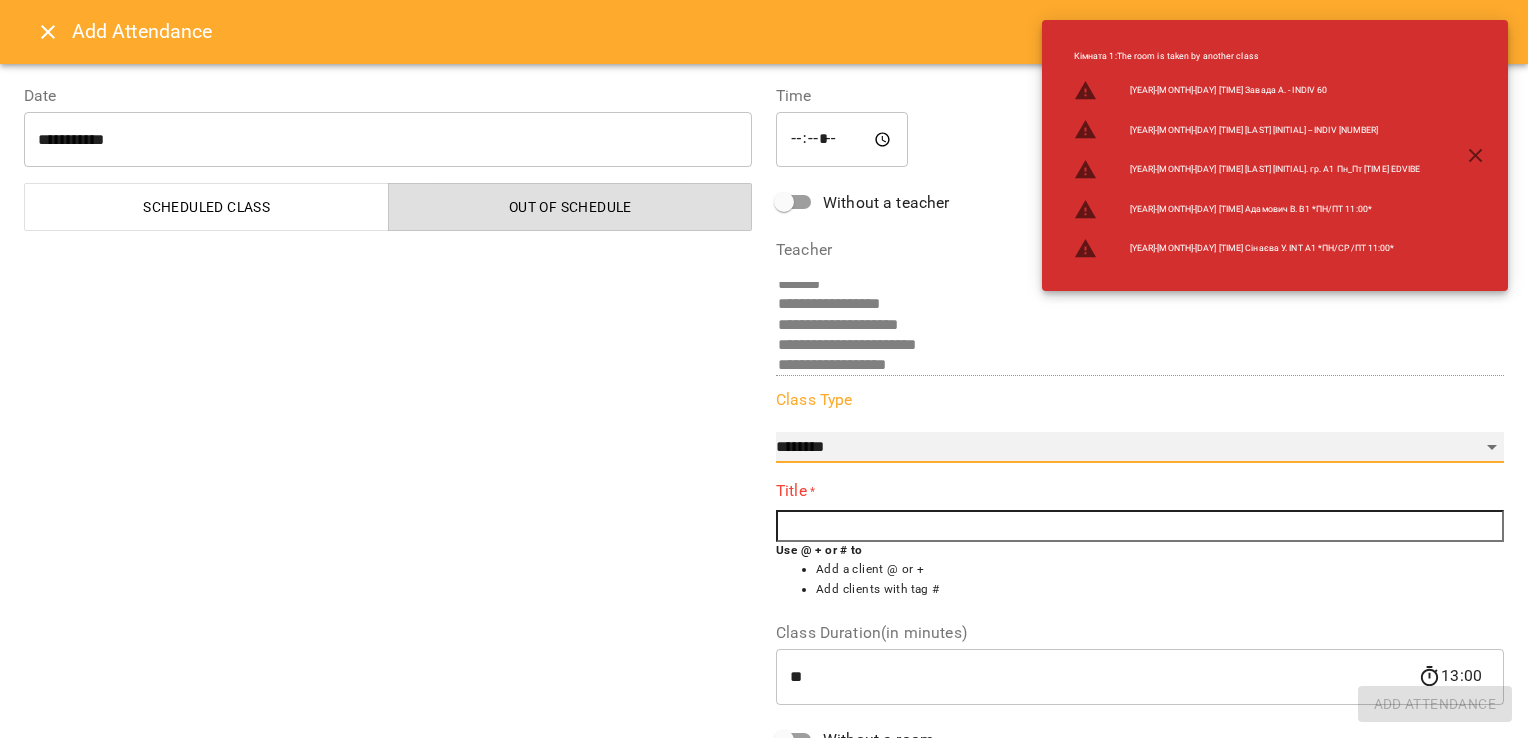 select on "**********" 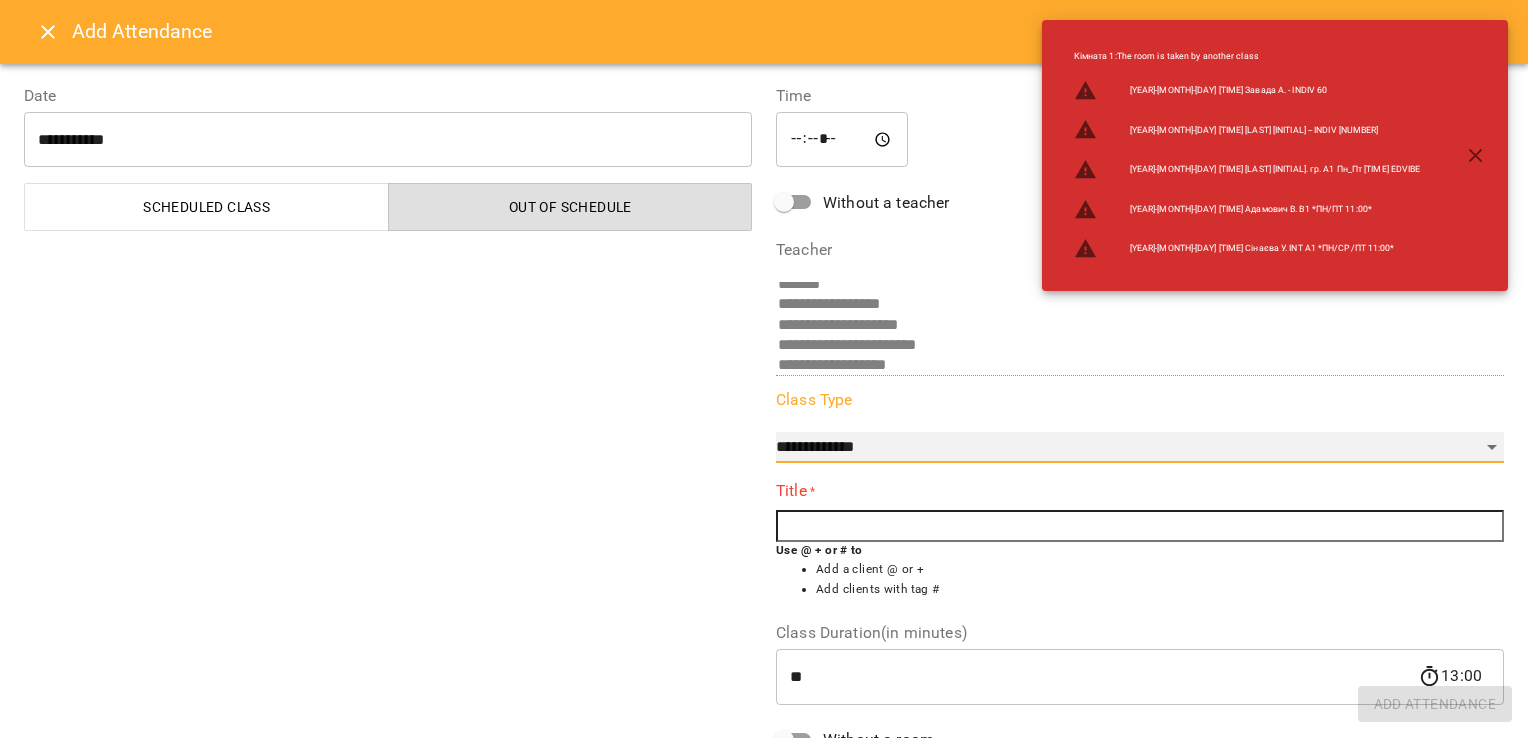 click on "**********" at bounding box center (1140, 448) 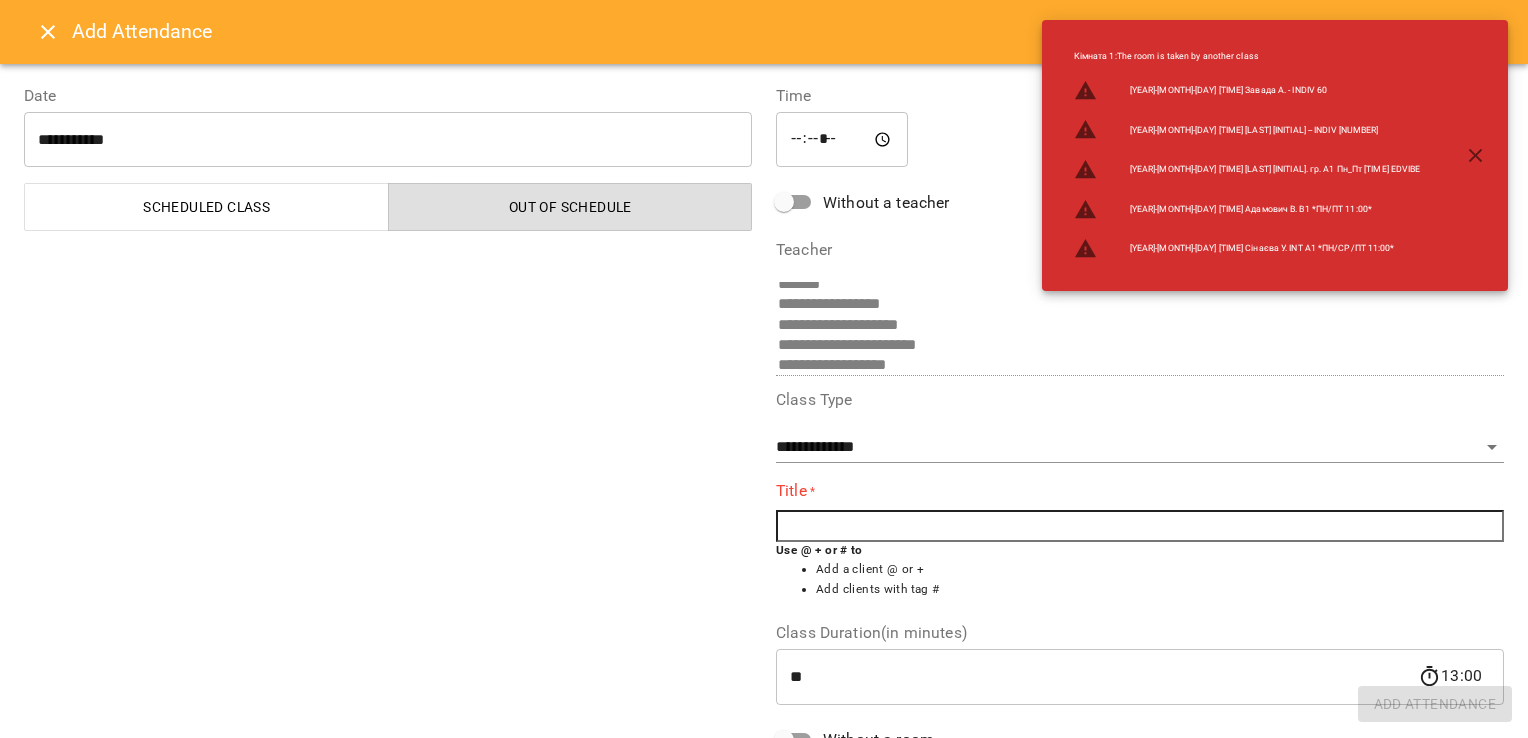 click at bounding box center [1140, 526] 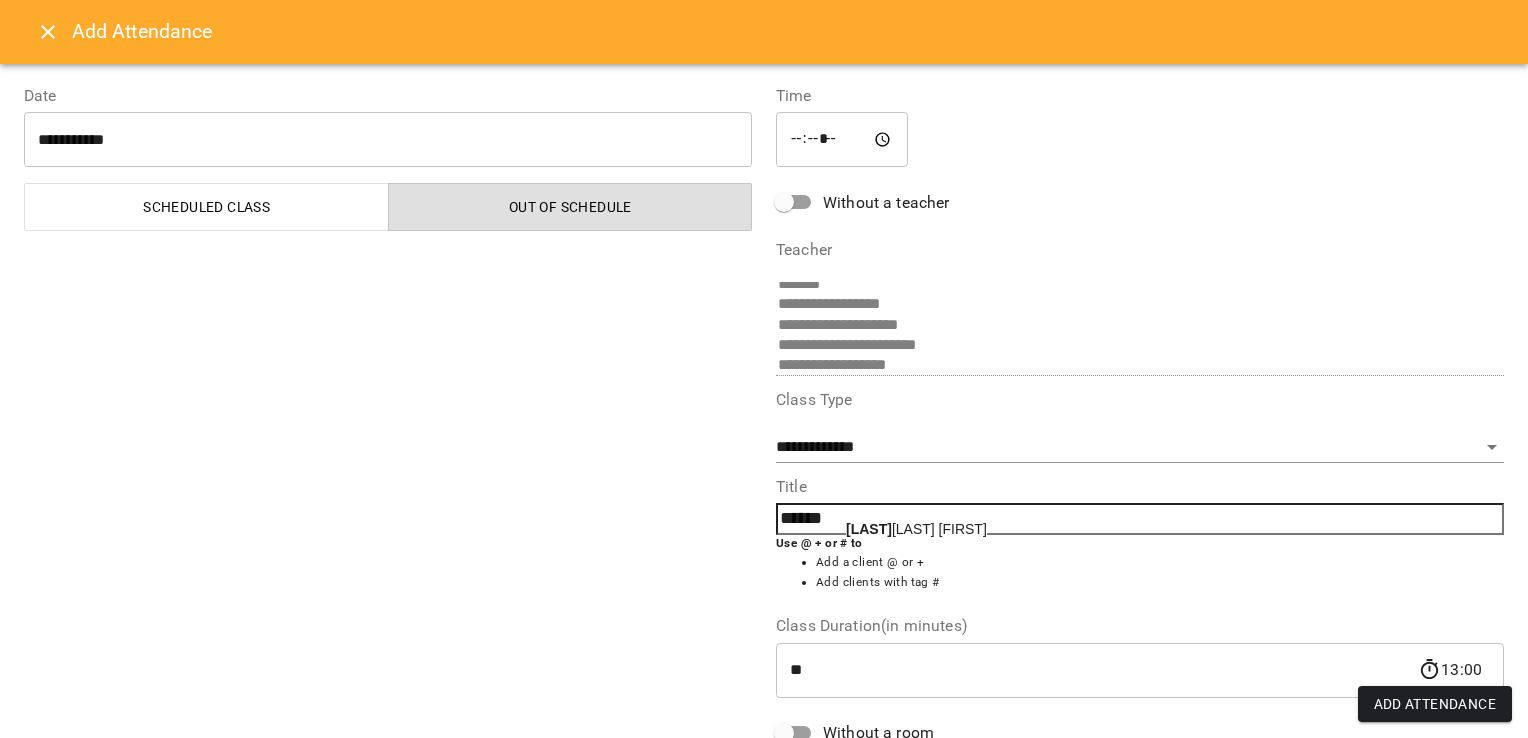 click on "[LAST] [FIRST] [FIRST]" at bounding box center [916, 529] 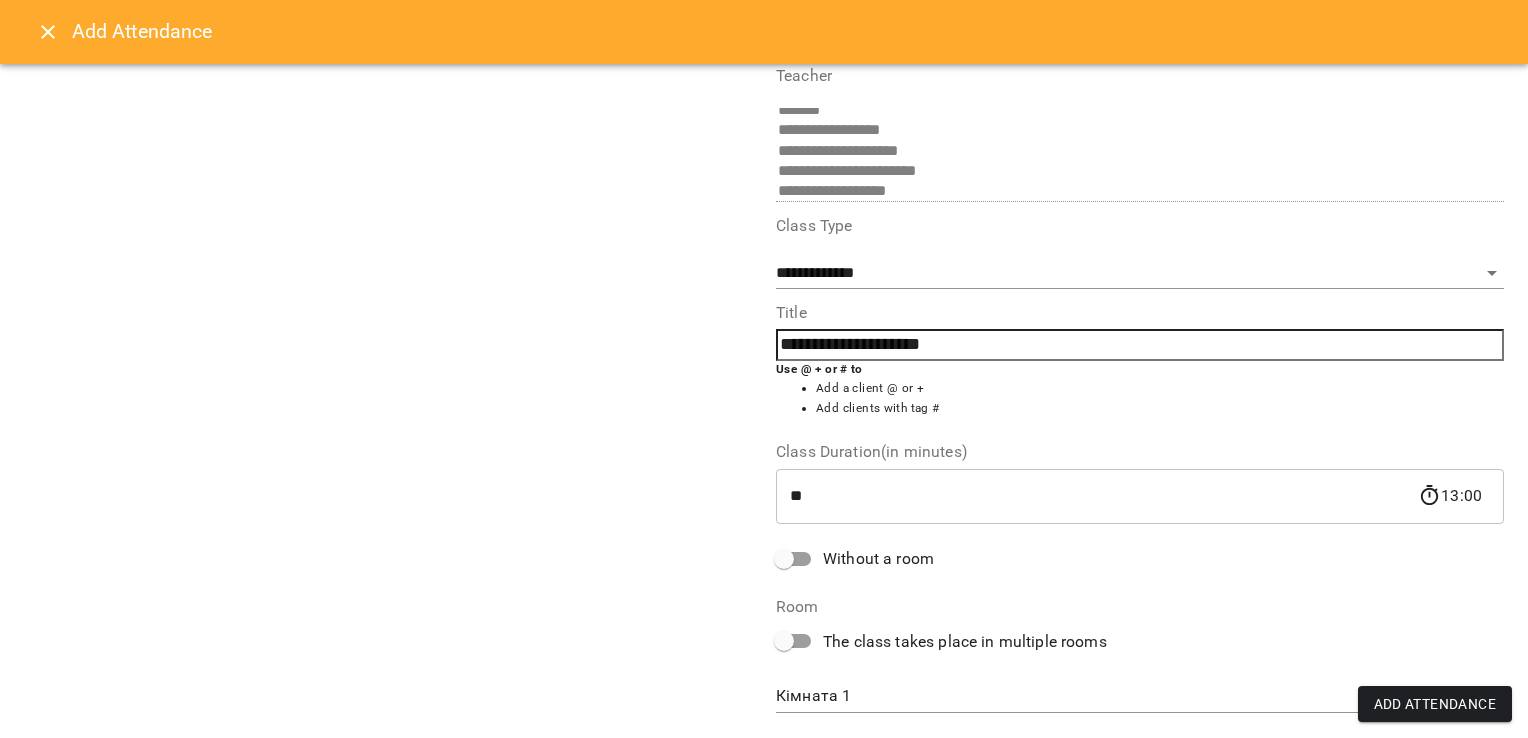 scroll, scrollTop: 216, scrollLeft: 0, axis: vertical 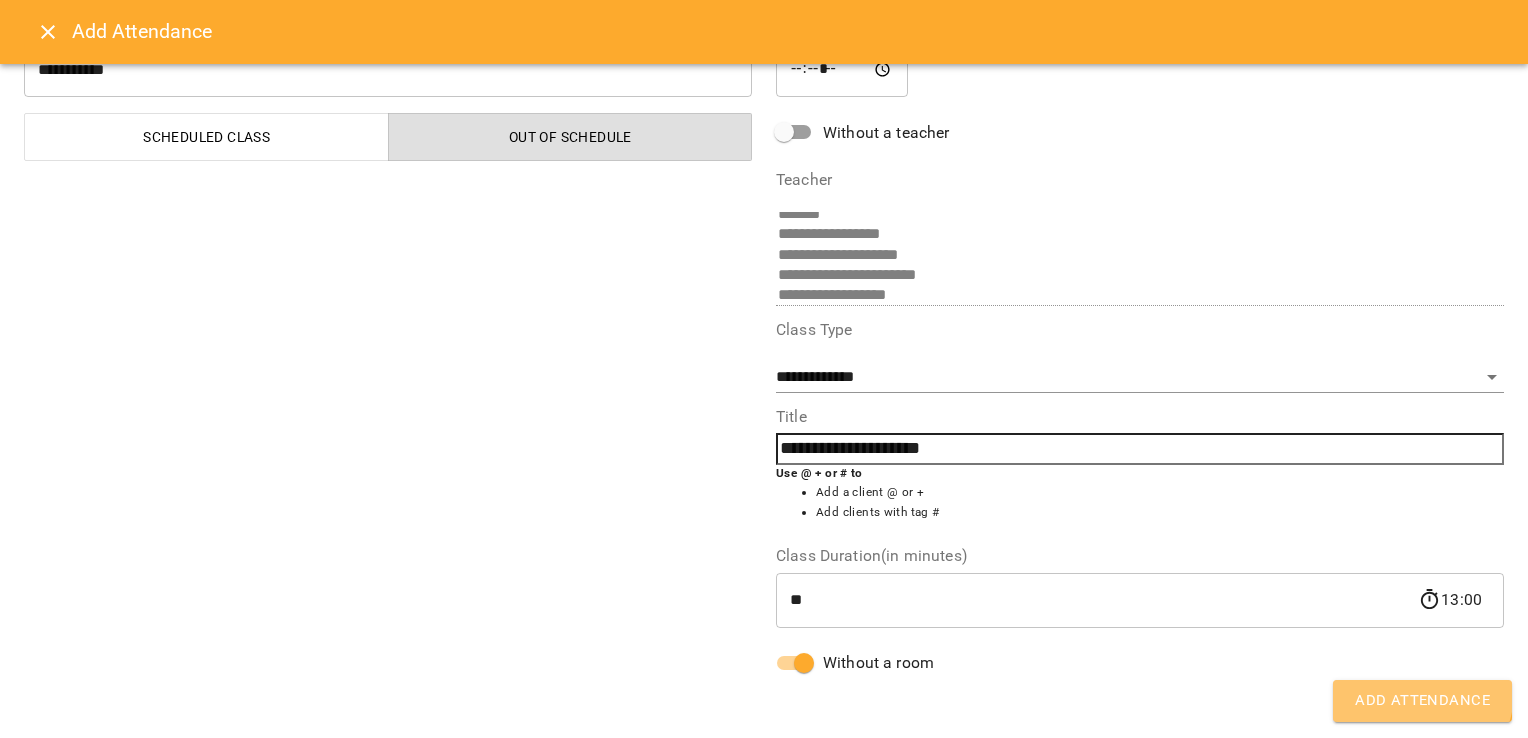 click on "Add Attendance" at bounding box center (1422, 701) 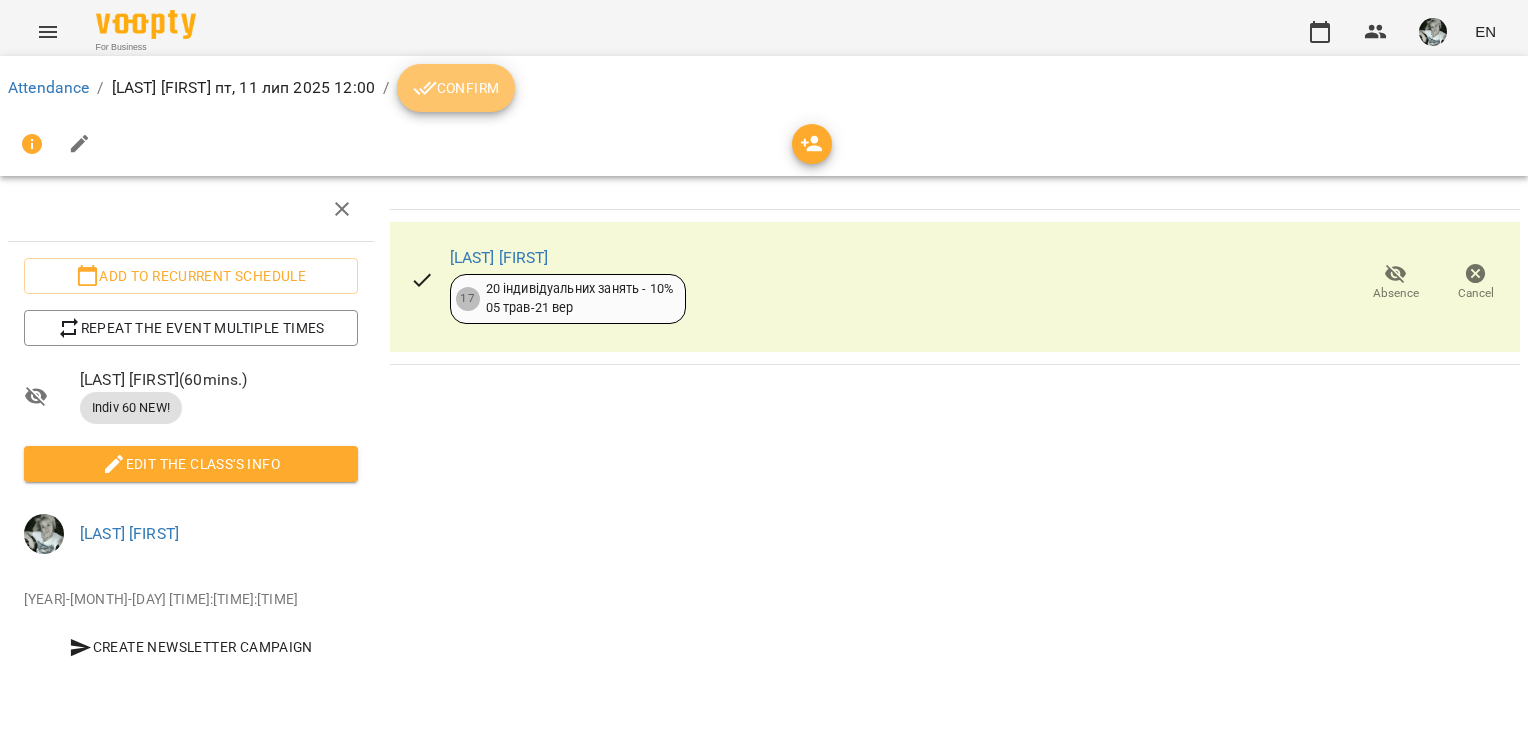 click on "Confirm" at bounding box center (456, 88) 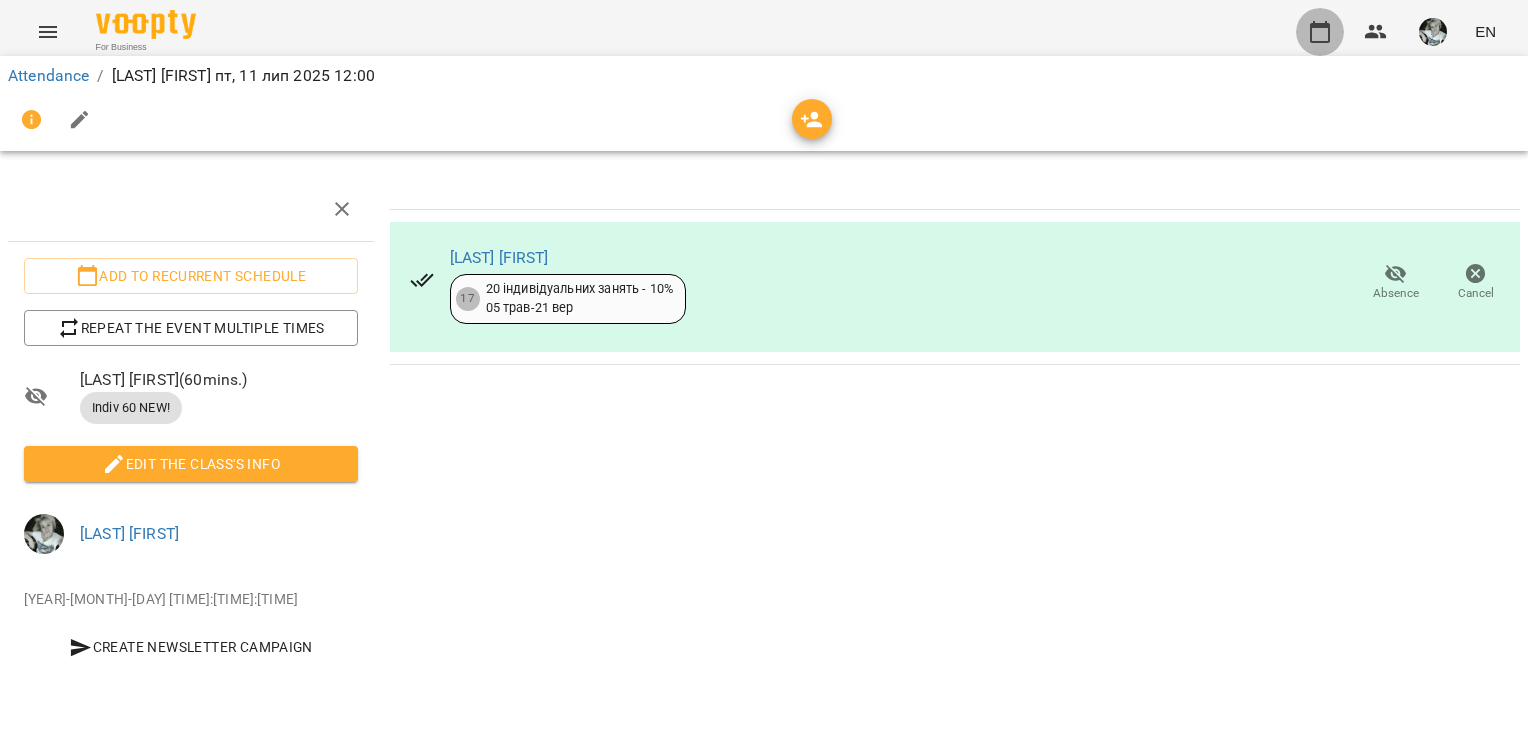 click 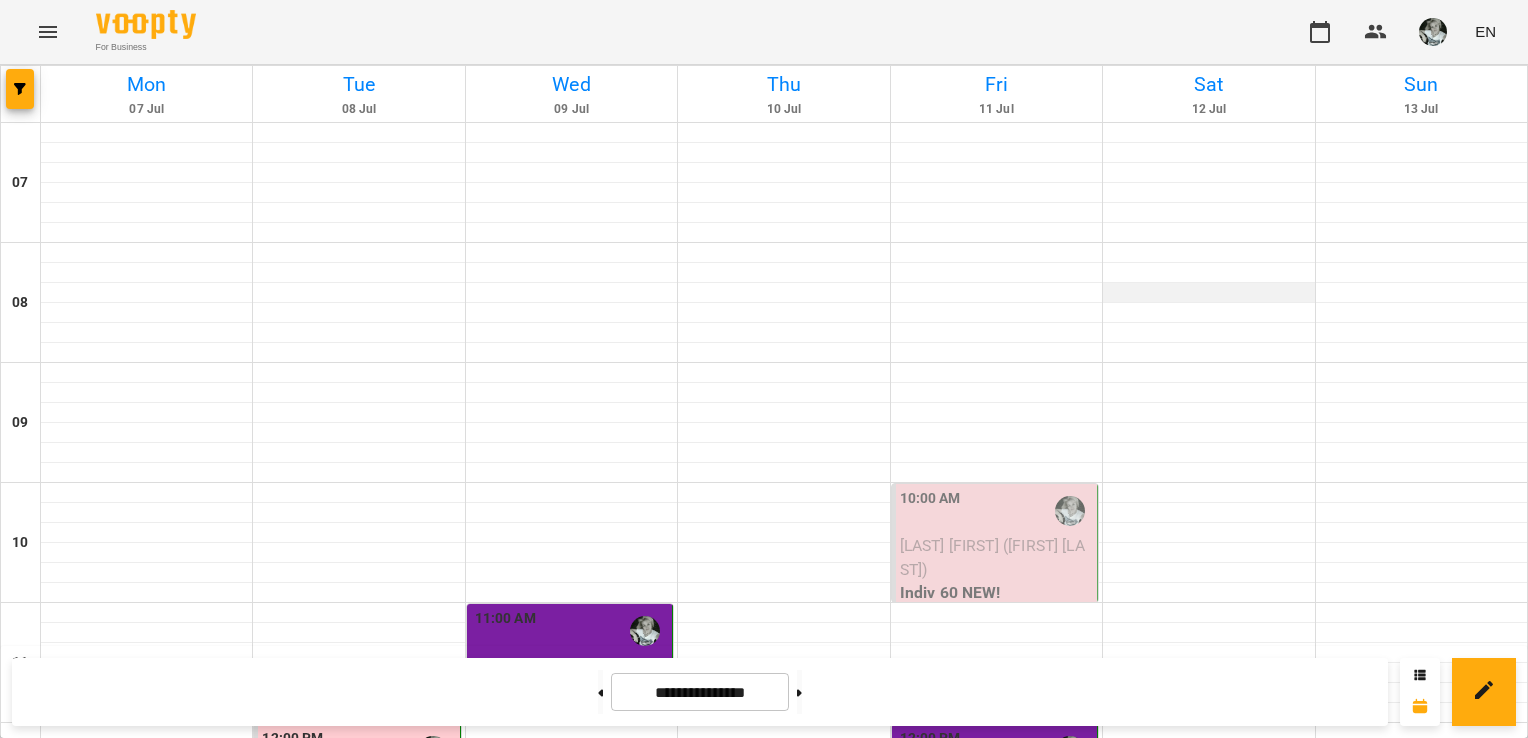 scroll, scrollTop: 264, scrollLeft: 0, axis: vertical 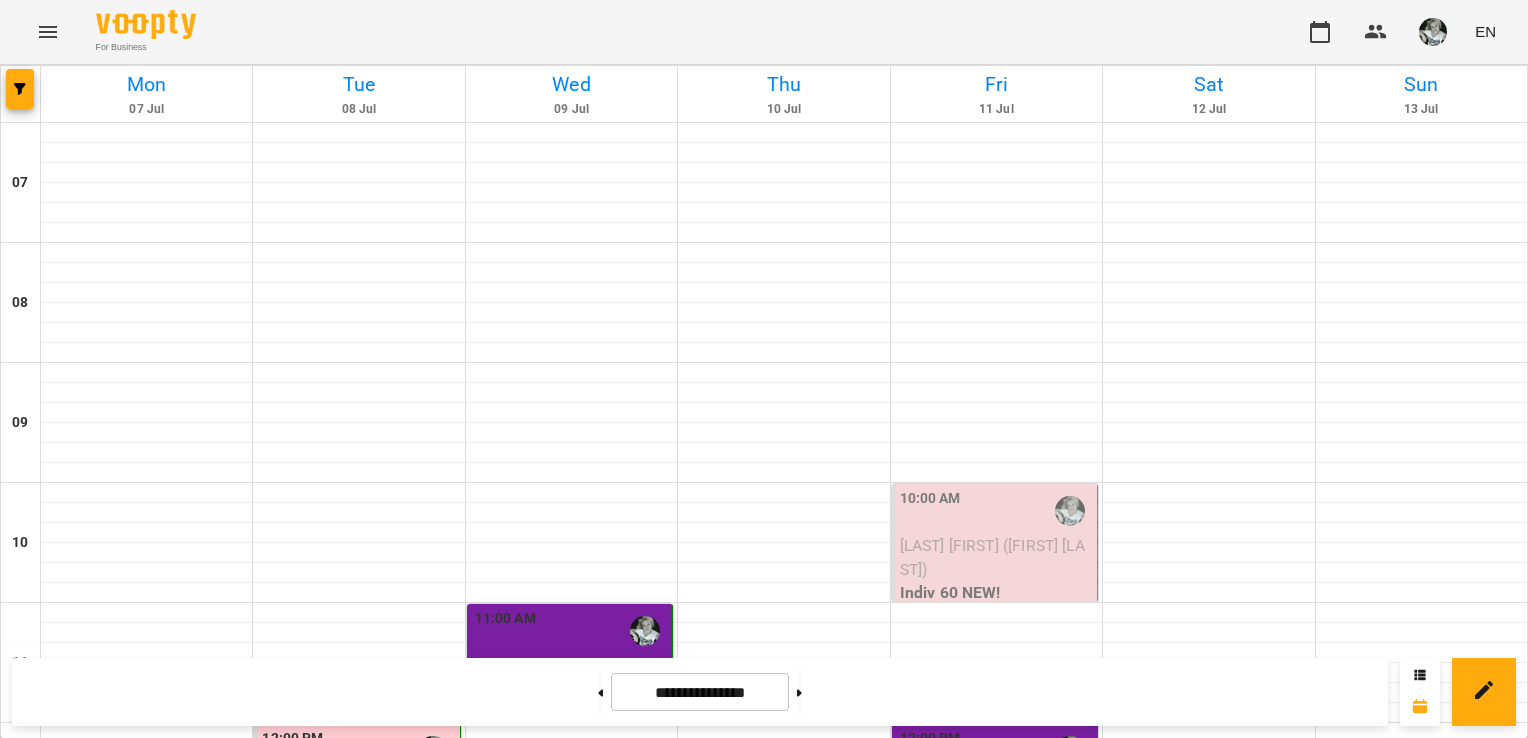 click on "[LAST] [FIRST] ([FIRST] [LAST])" at bounding box center (992, 557) 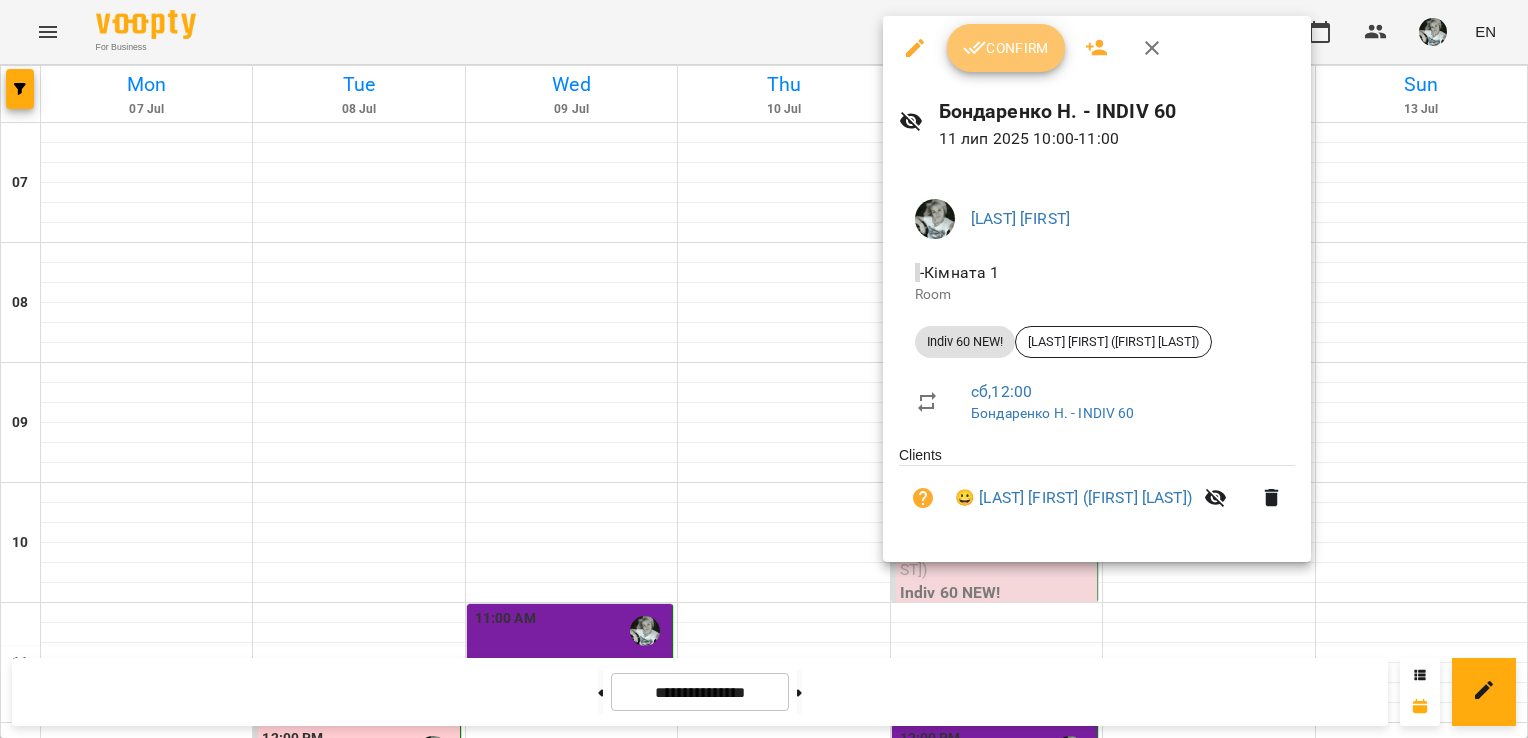 click on "Confirm" at bounding box center [1006, 48] 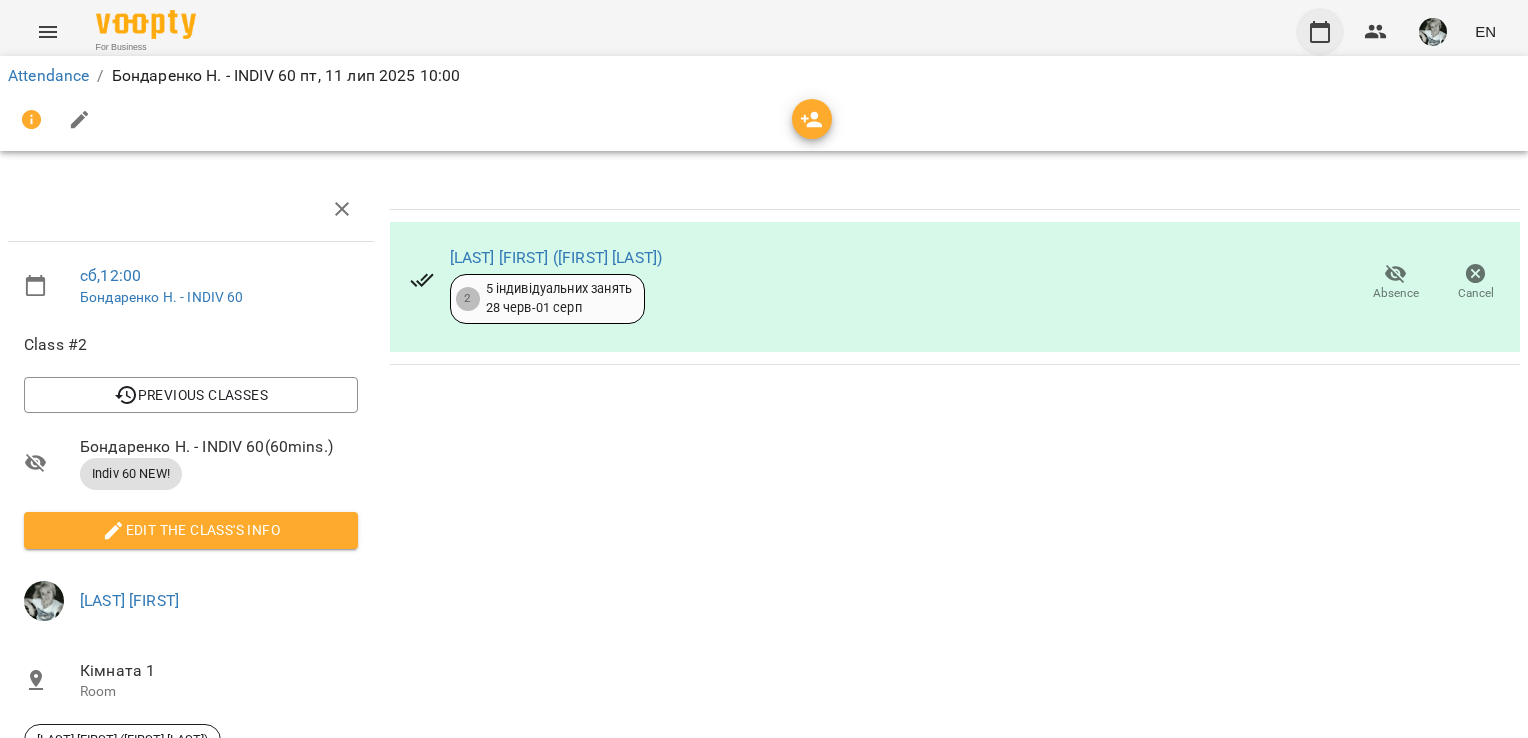 click 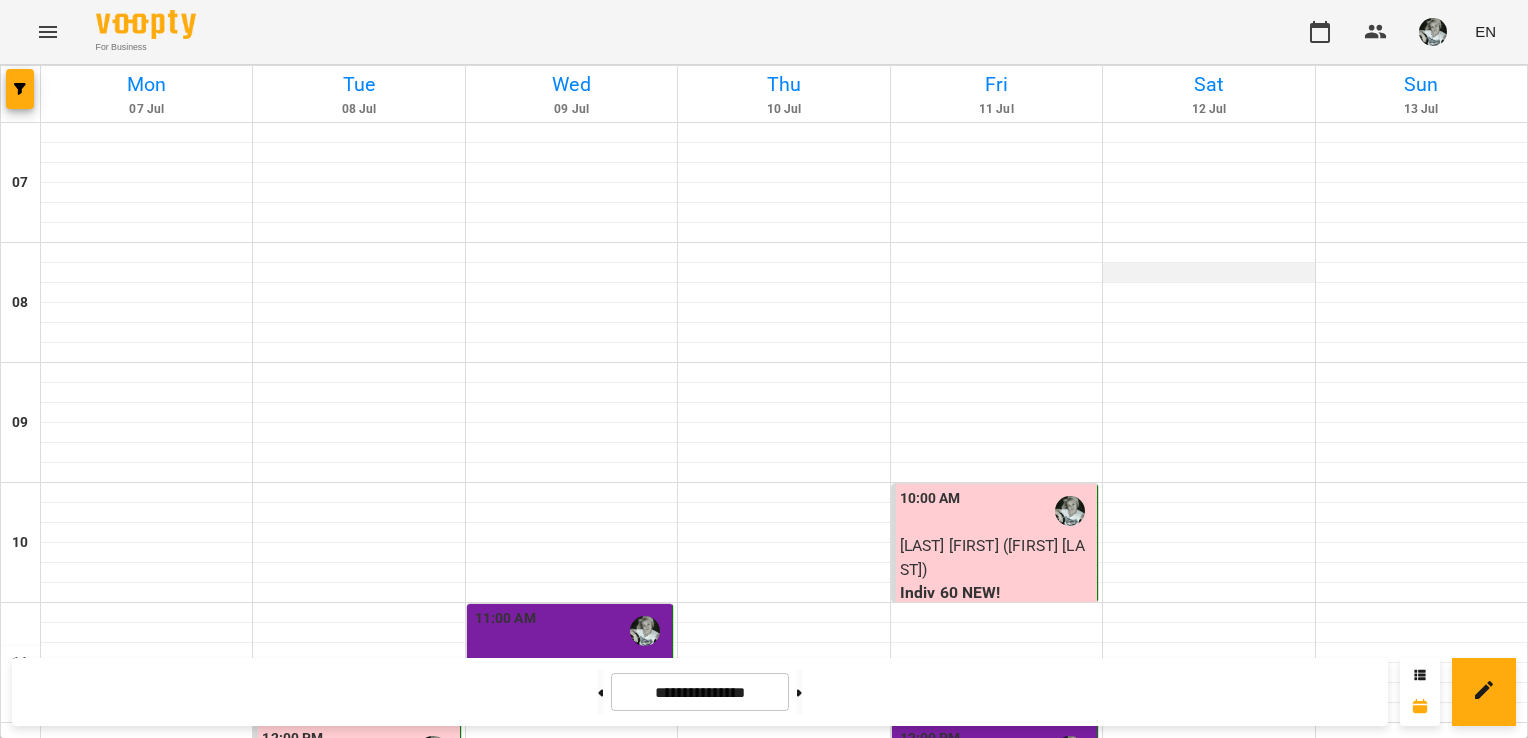 scroll, scrollTop: 364, scrollLeft: 0, axis: vertical 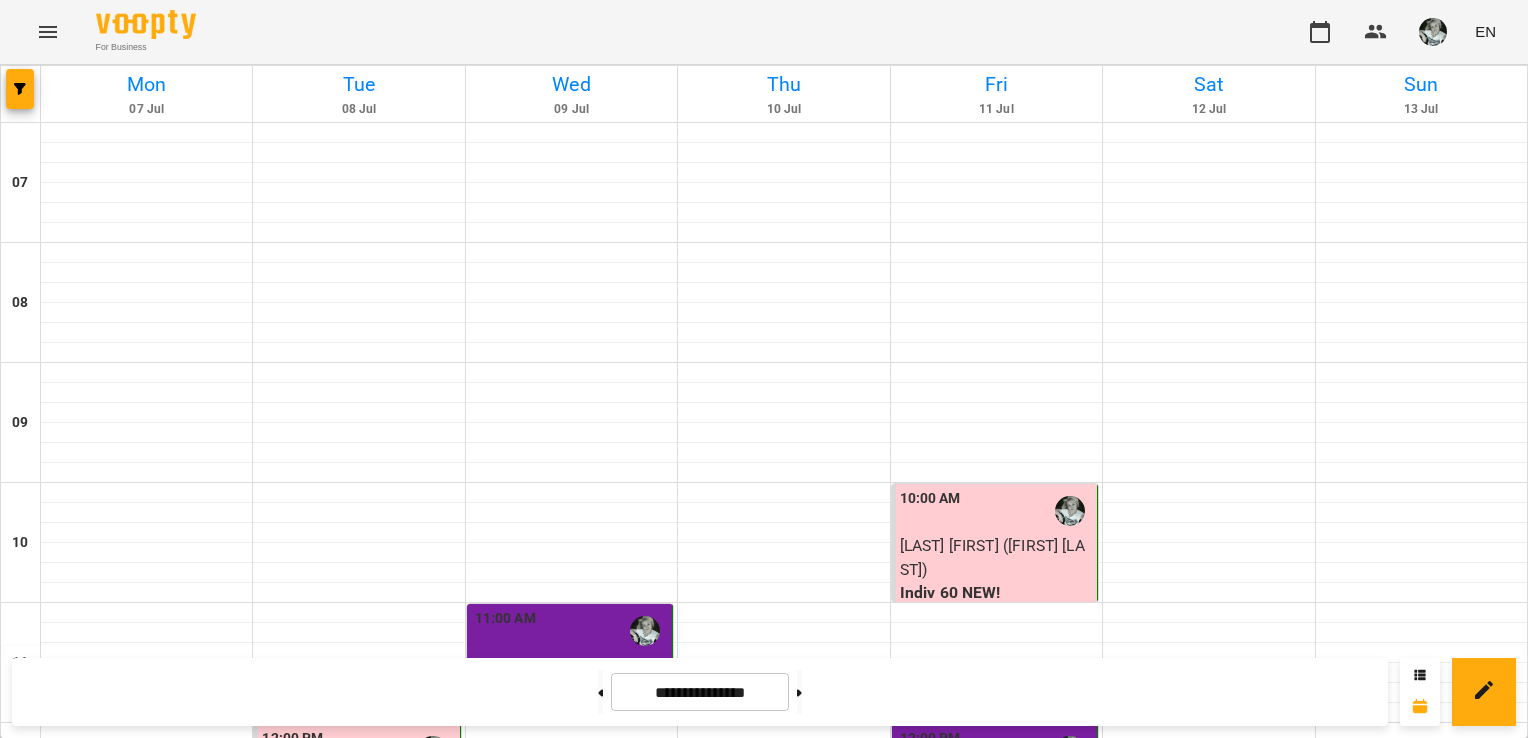 click on "[LAST] [FIRST]" at bounding box center [949, 785] 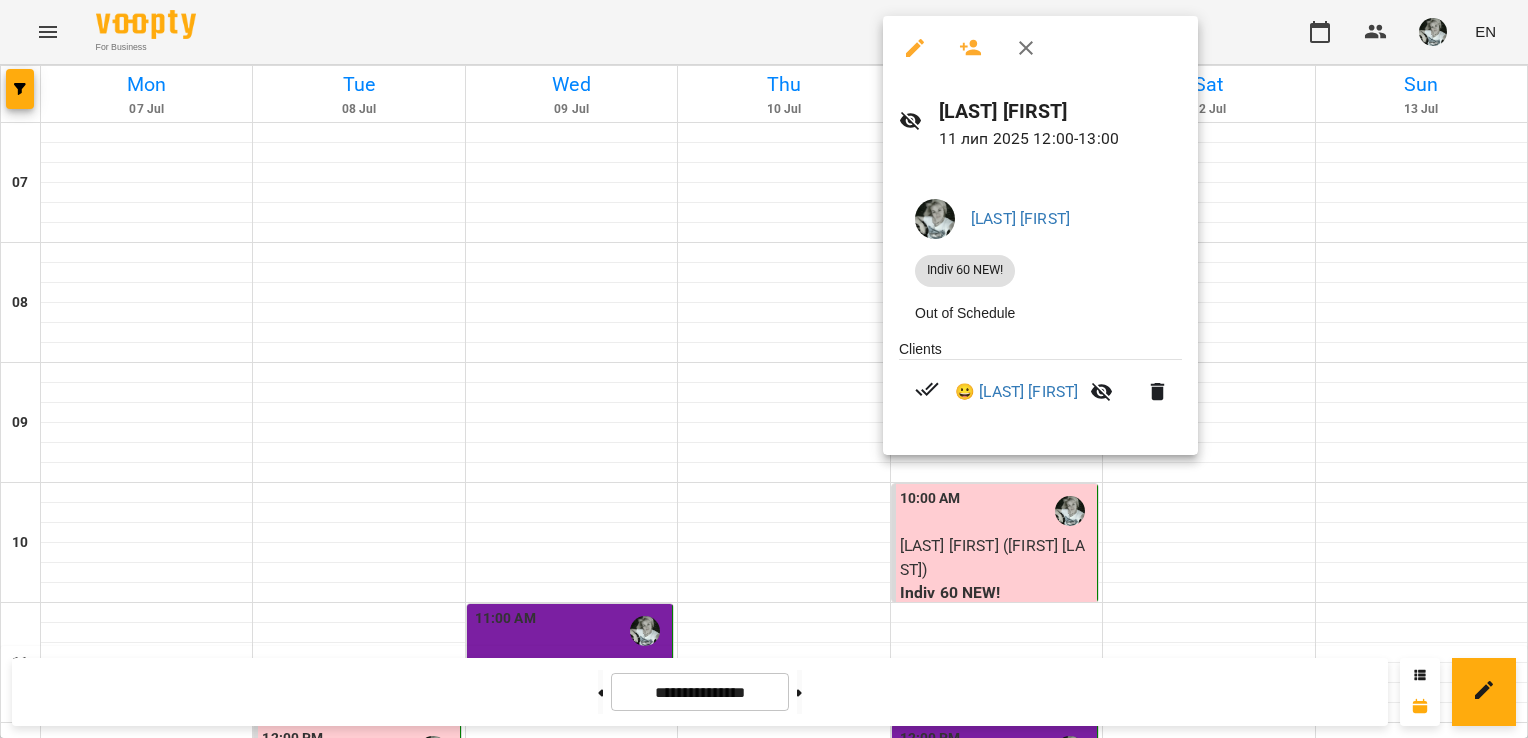 click at bounding box center [764, 369] 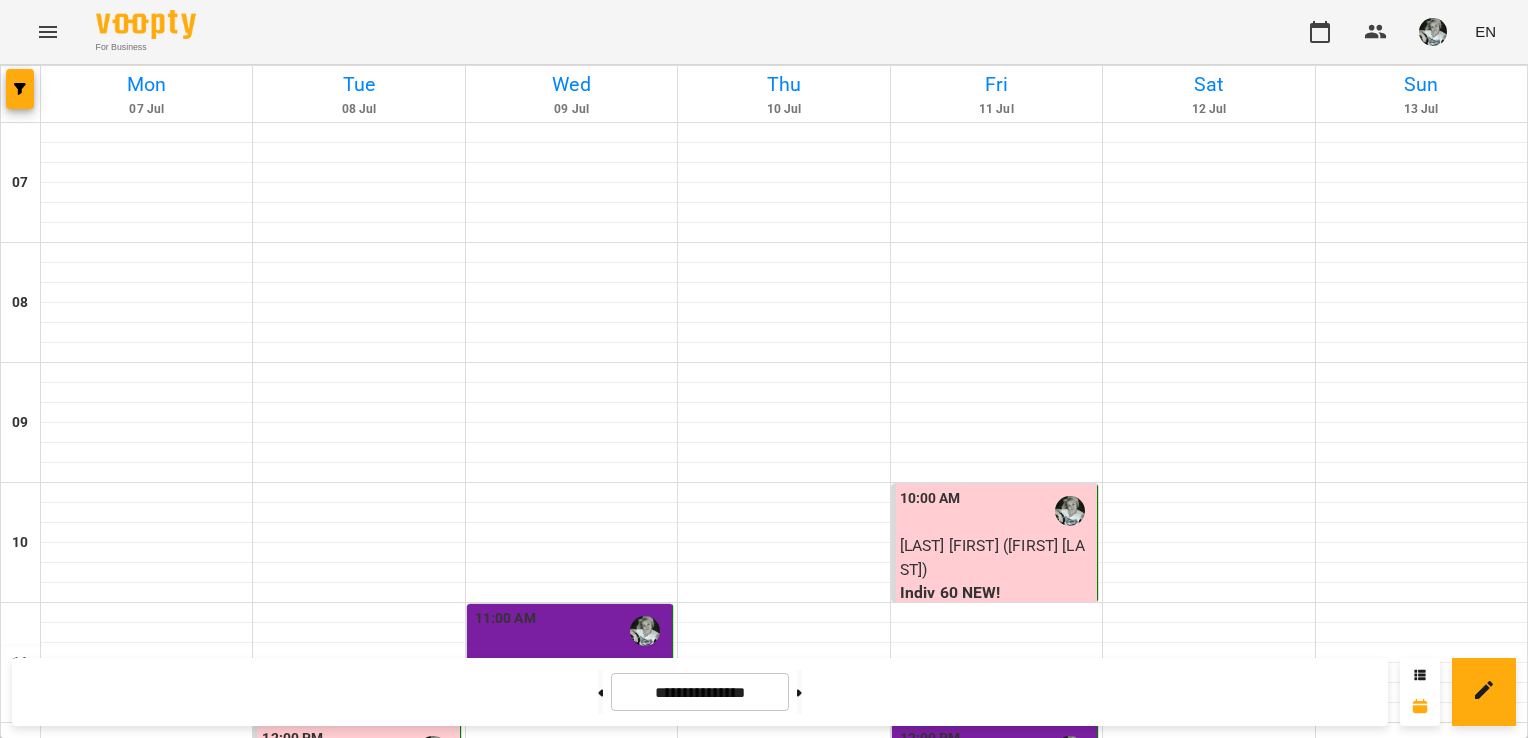 click on "Артеменко Катерина" at bounding box center (978, 905) 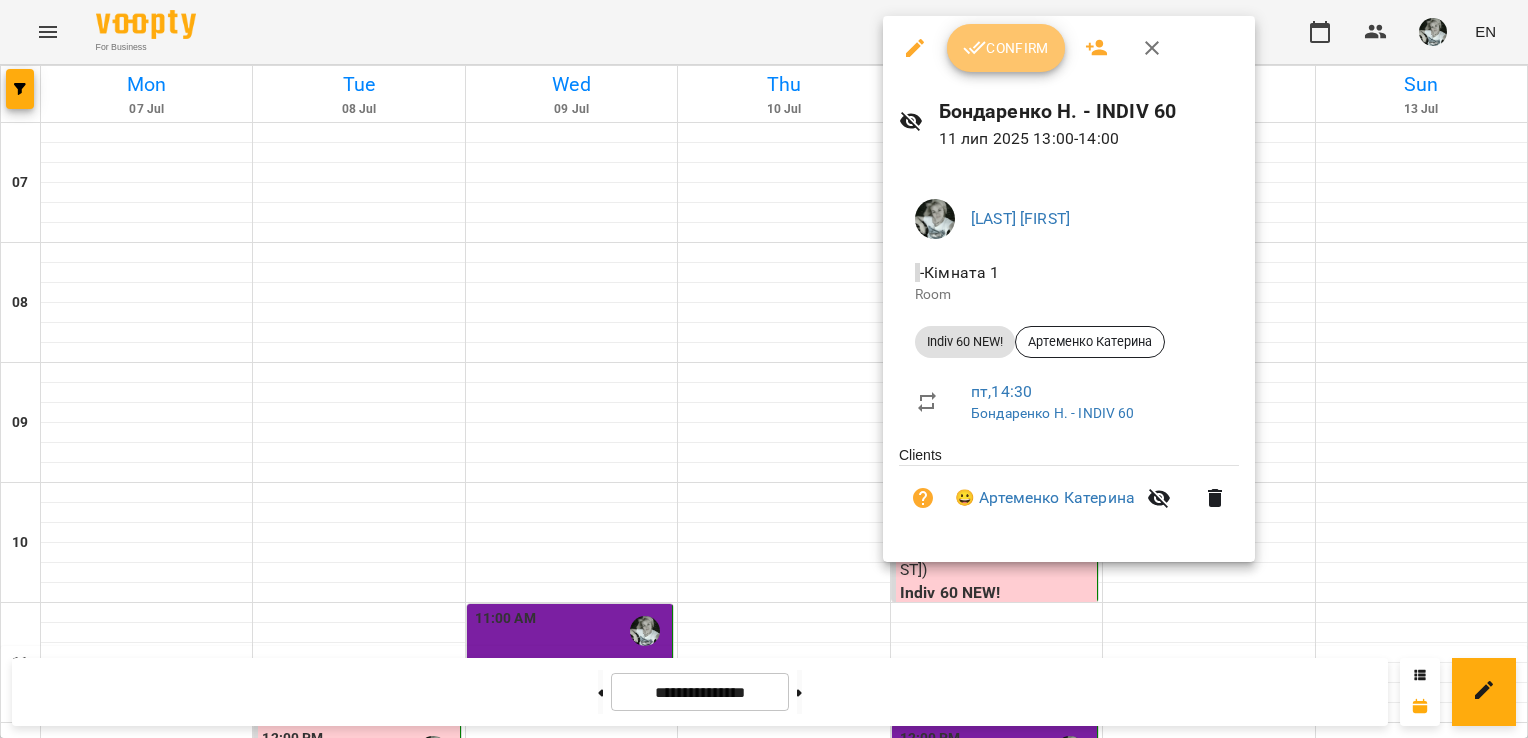 click on "Confirm" at bounding box center (1006, 48) 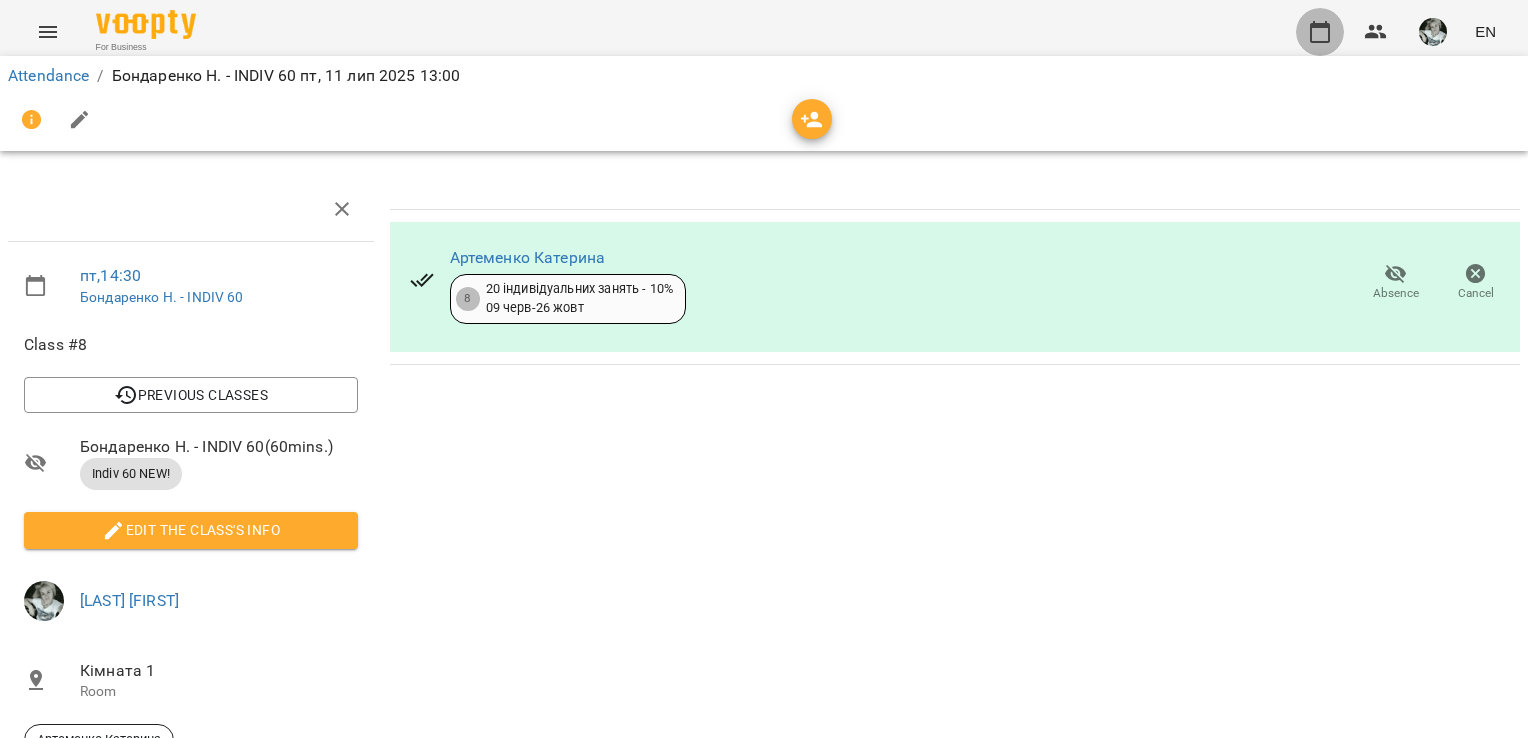 click 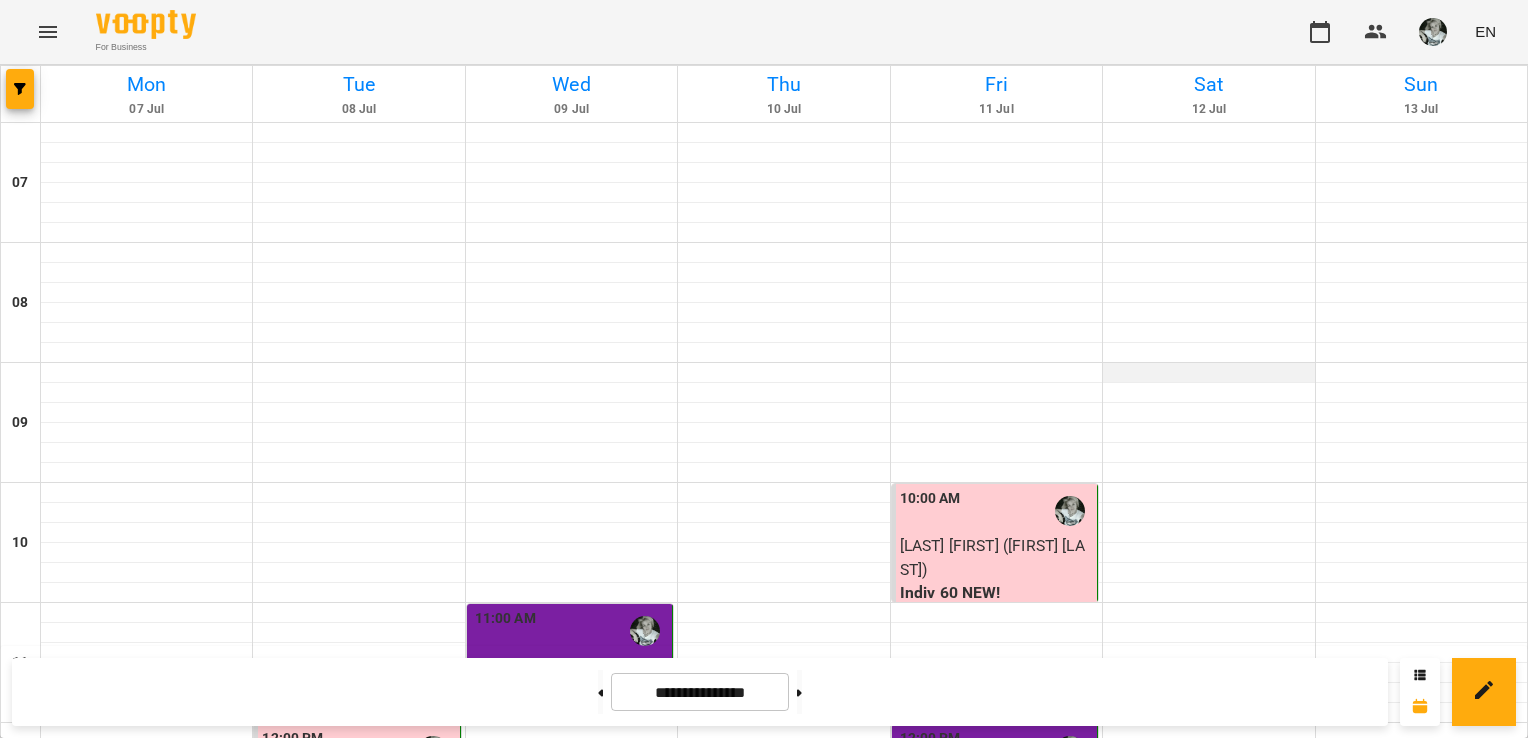 scroll, scrollTop: 474, scrollLeft: 0, axis: vertical 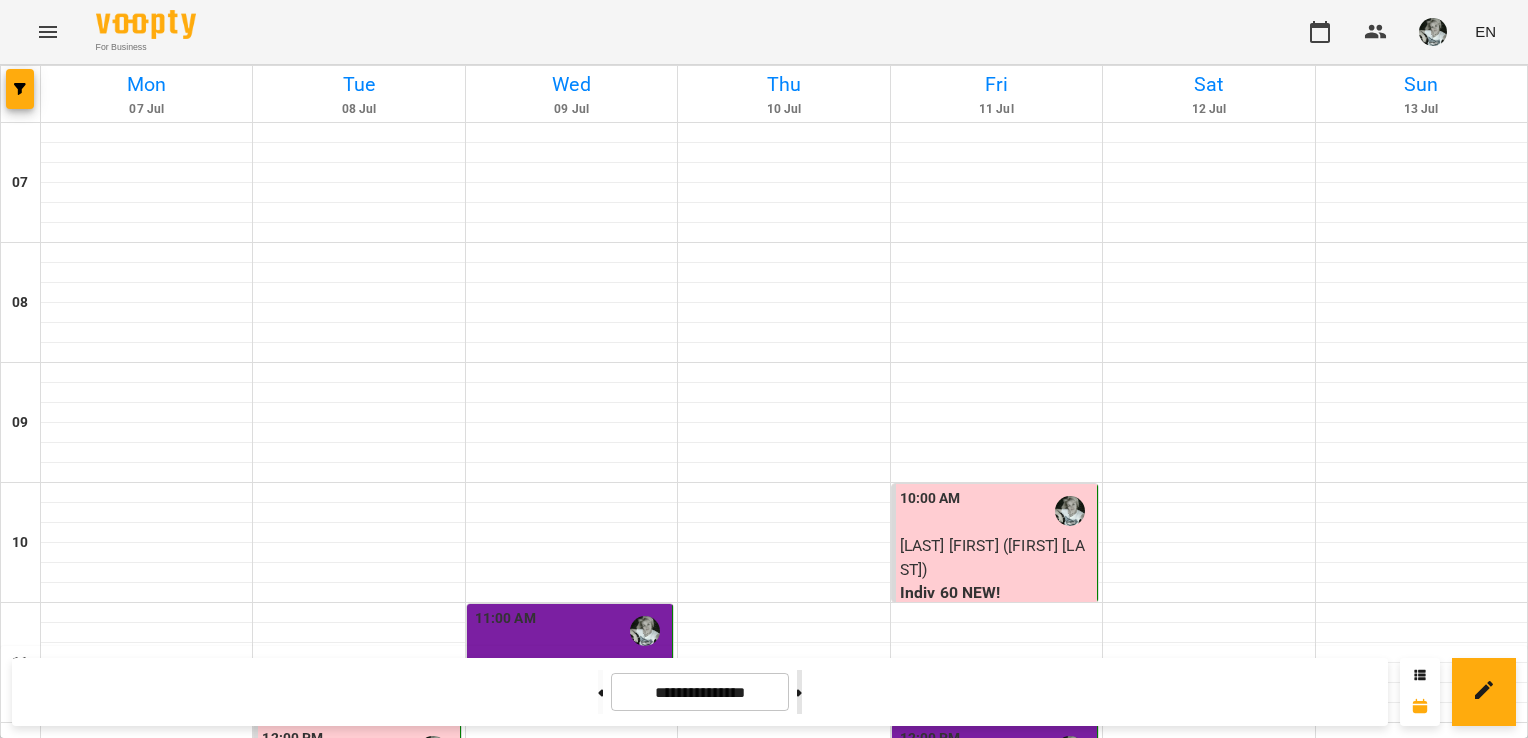 click 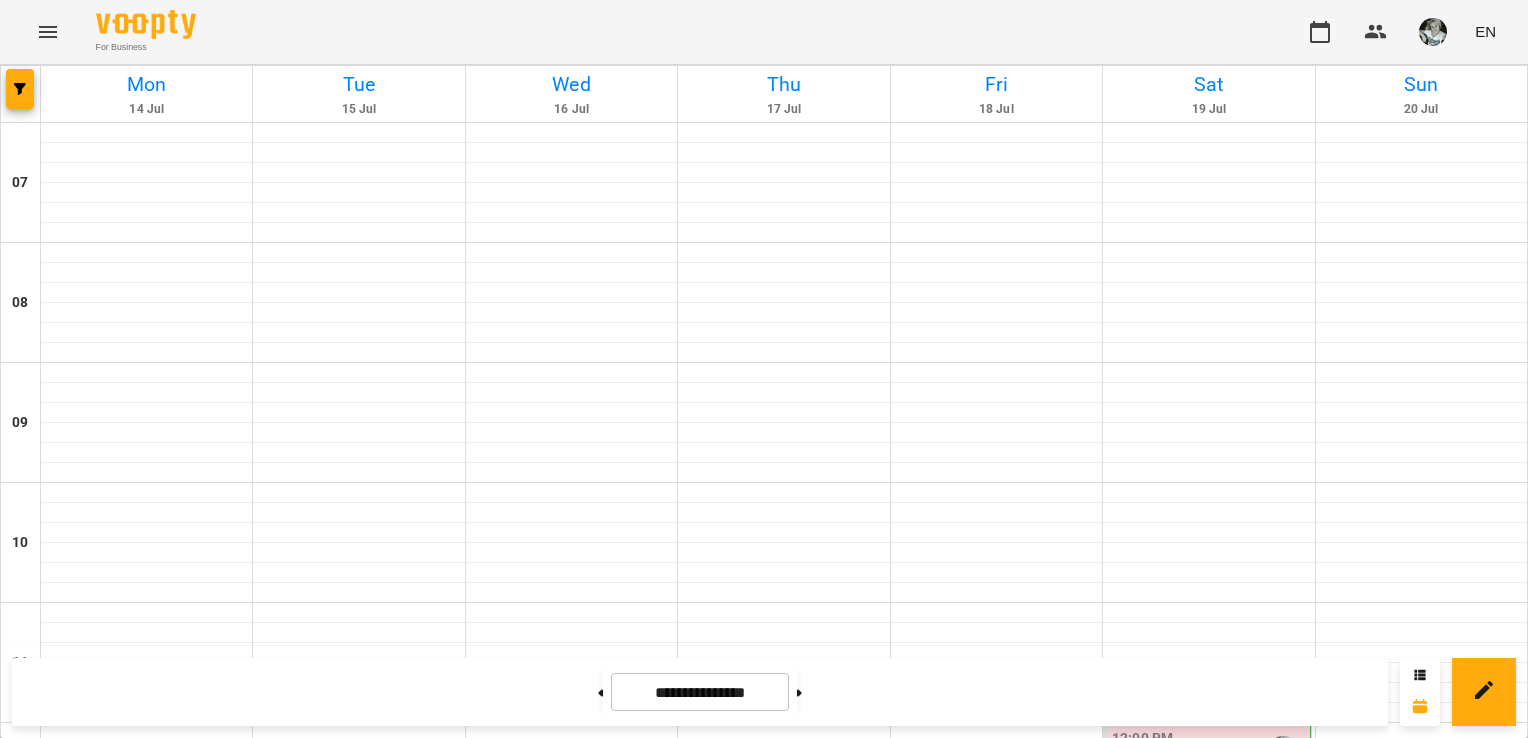 scroll, scrollTop: 443, scrollLeft: 0, axis: vertical 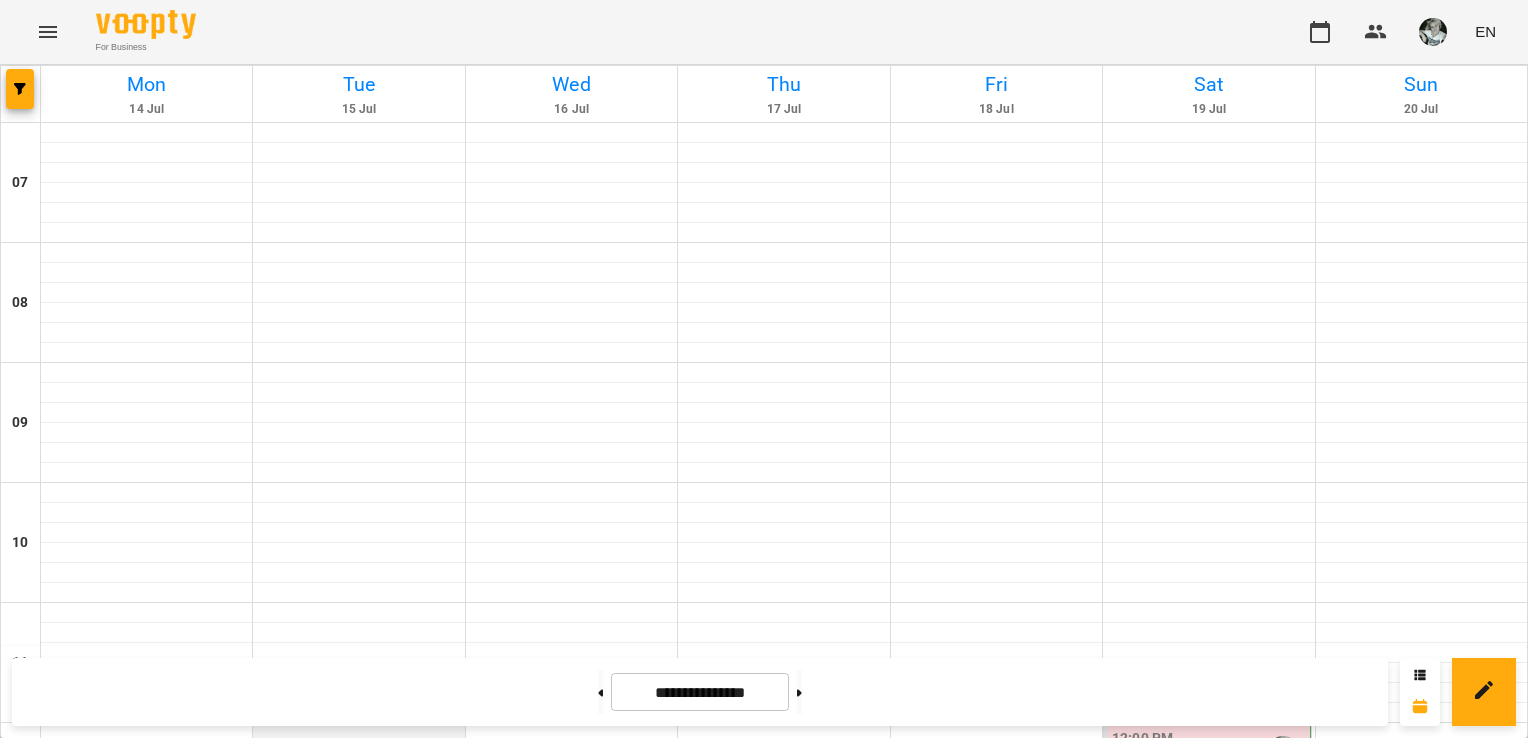 click at bounding box center [358, 733] 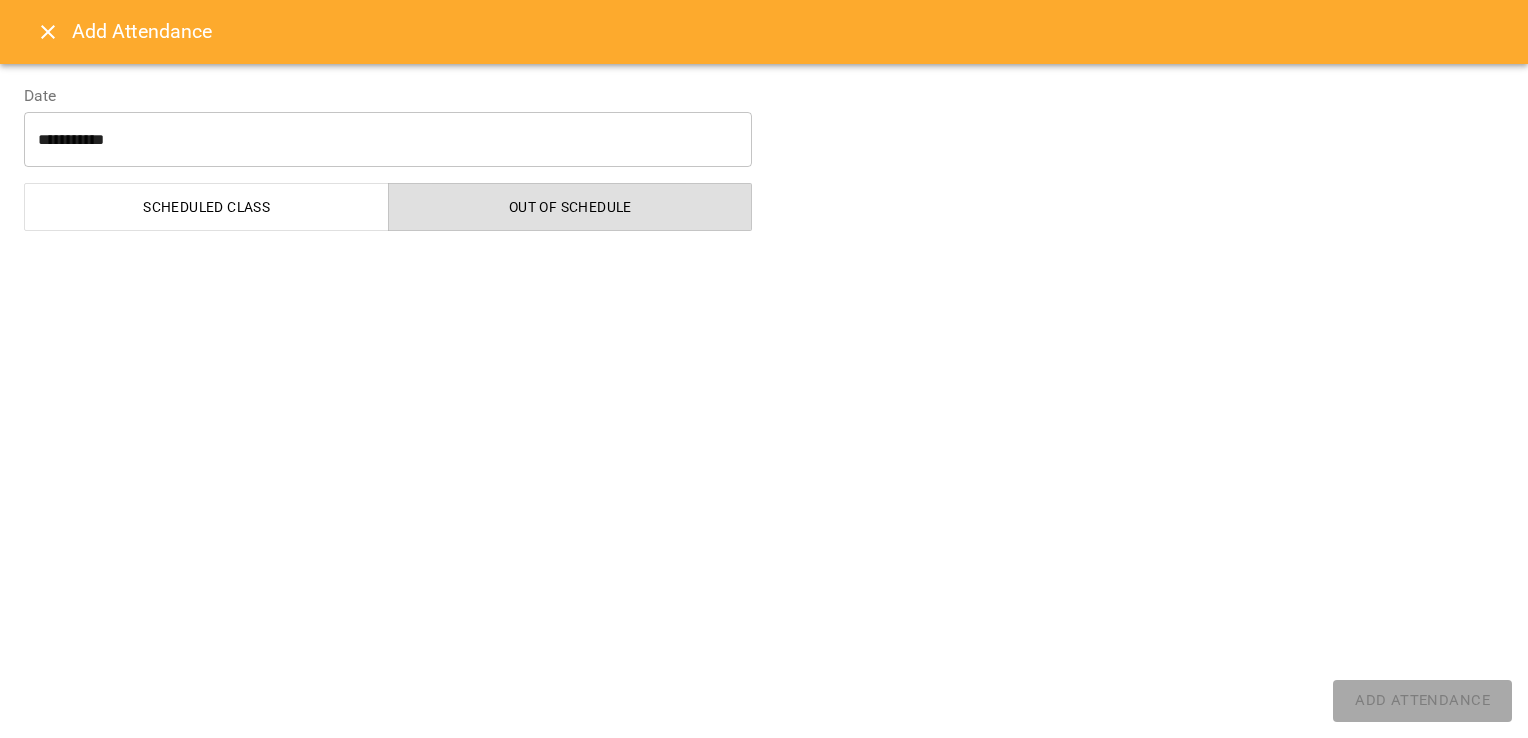select on "**********" 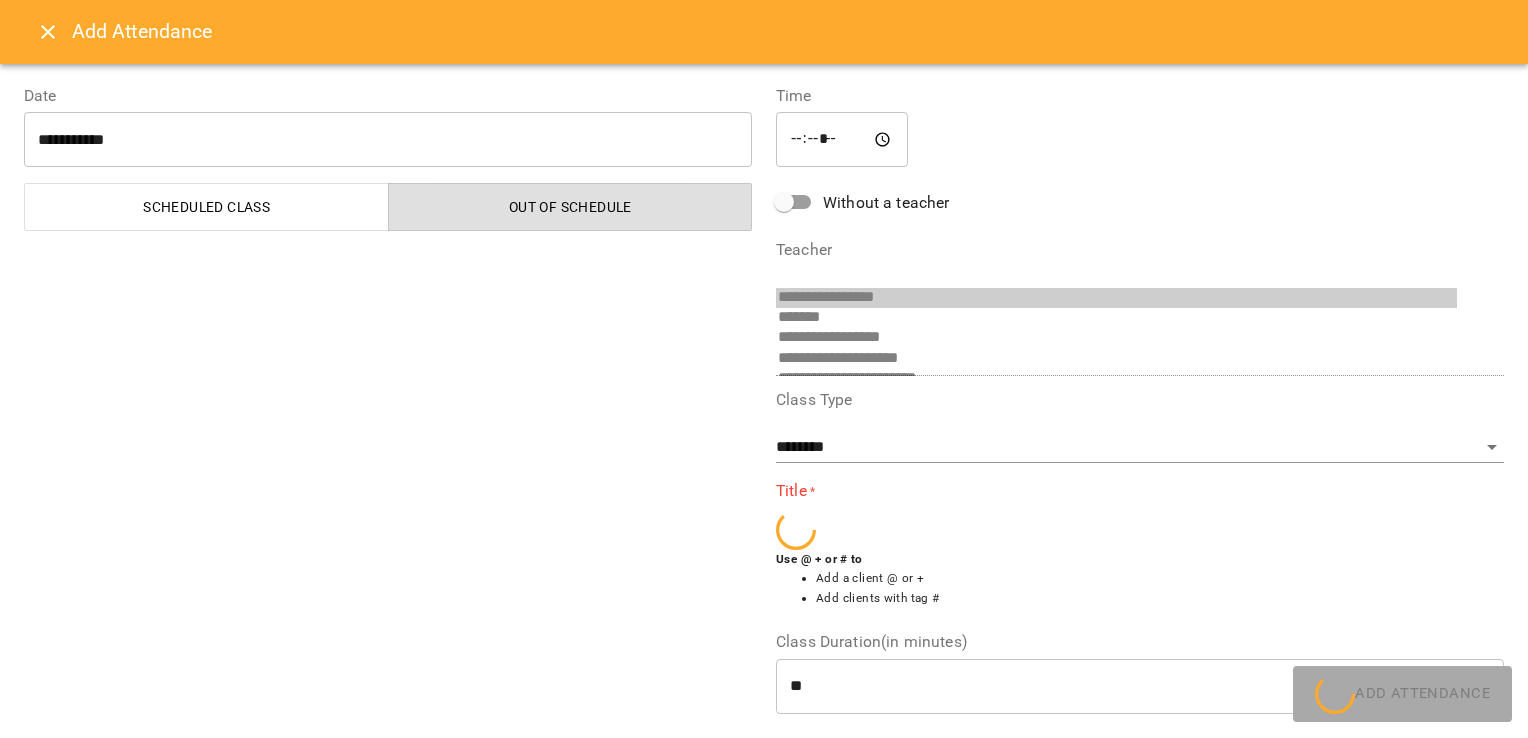 scroll, scrollTop: 33, scrollLeft: 0, axis: vertical 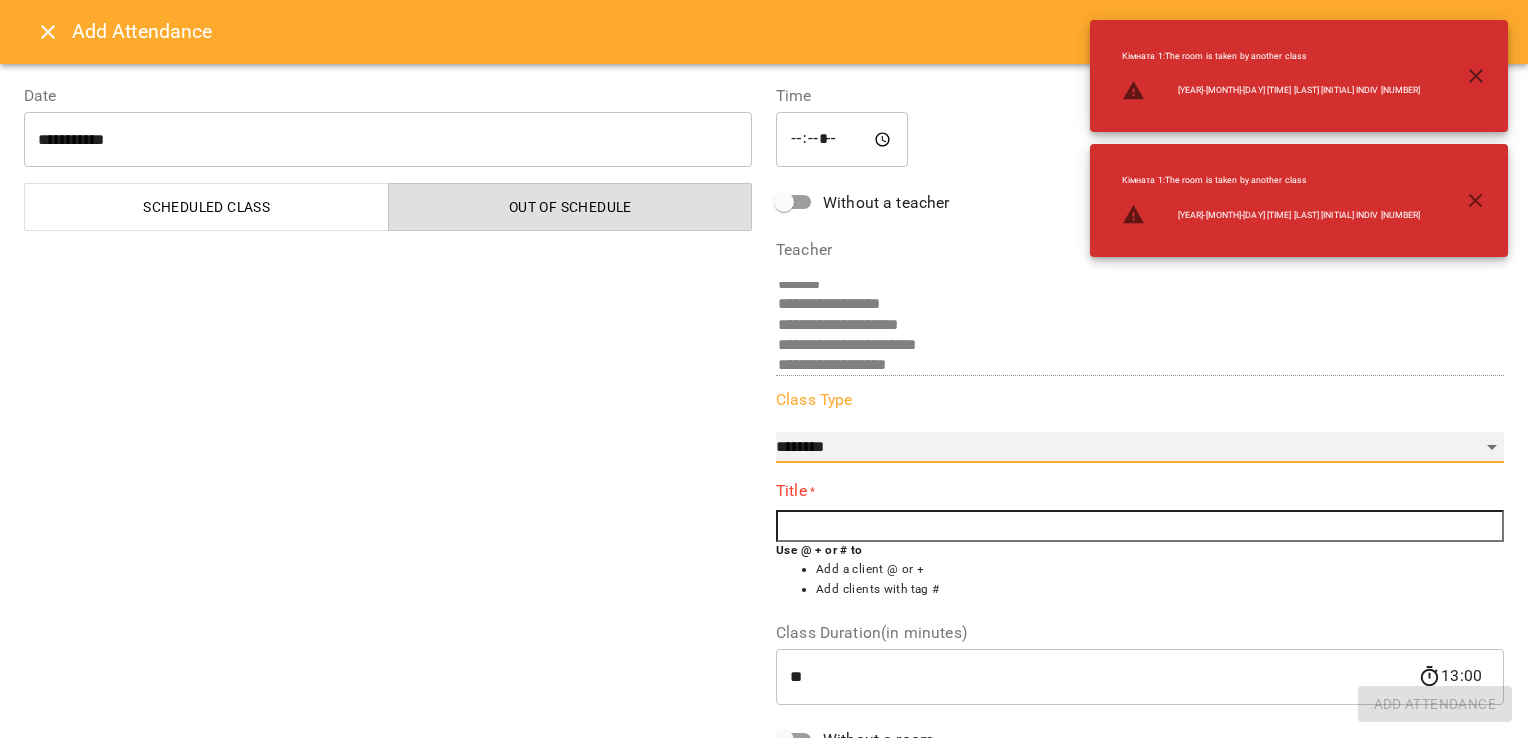 click on "**********" at bounding box center [1140, 448] 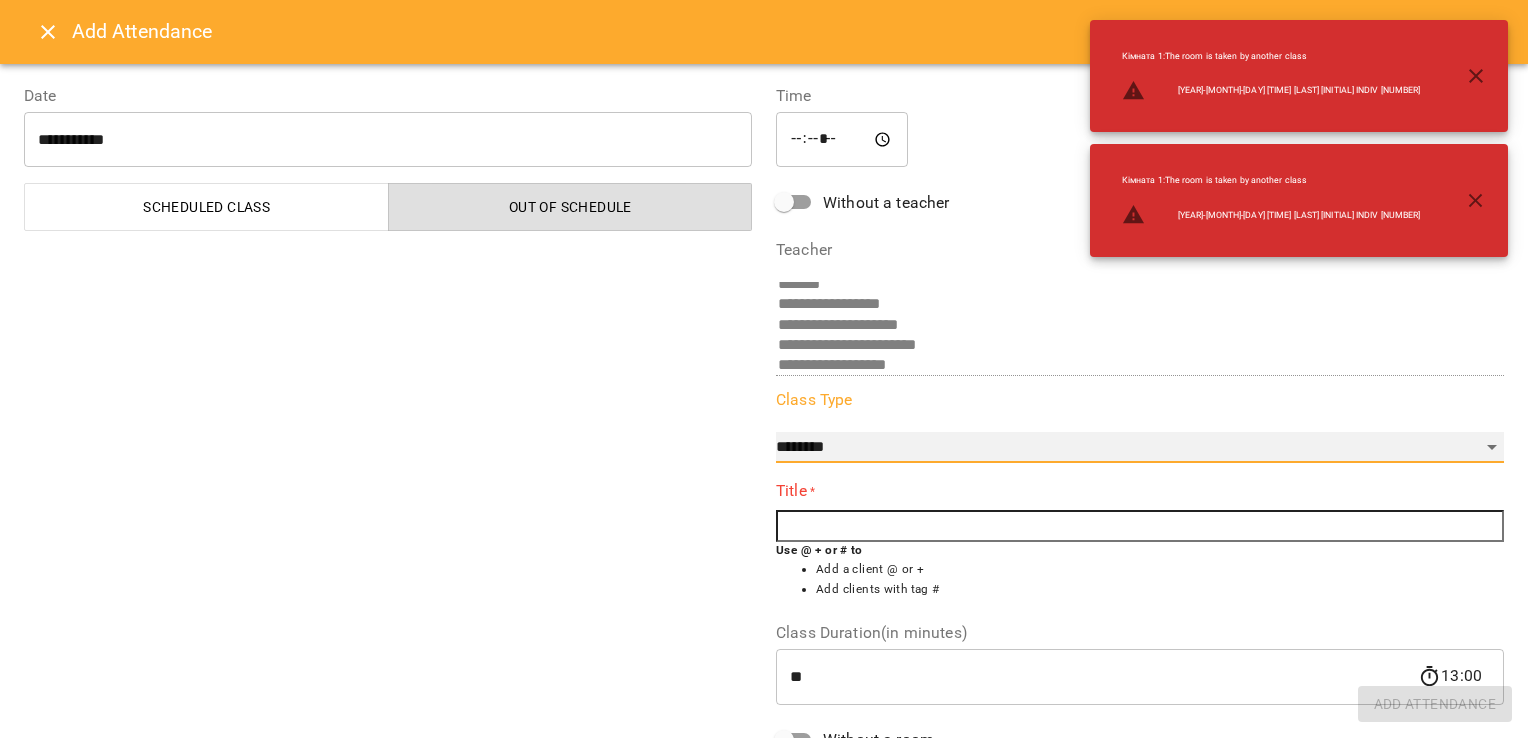 select on "**********" 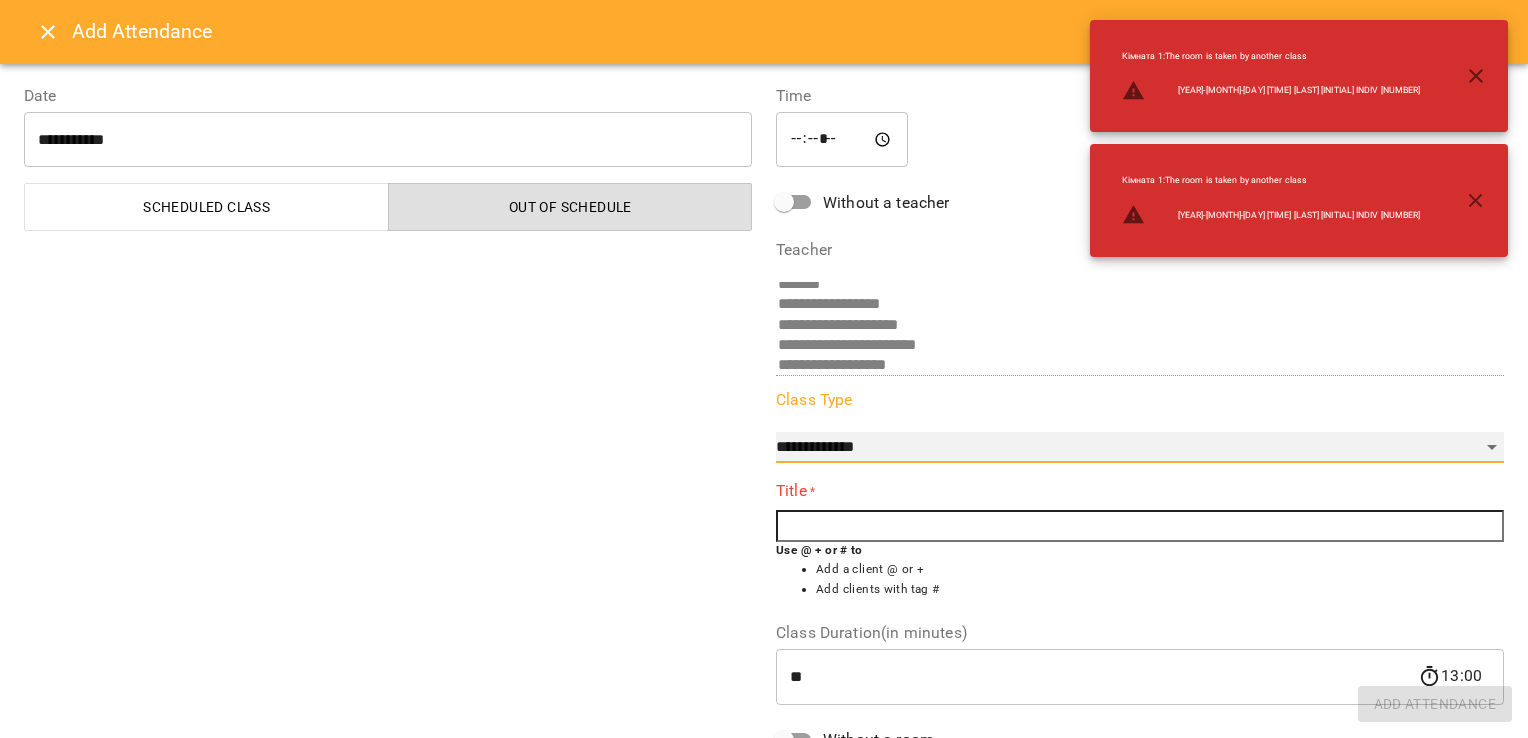 click on "**********" at bounding box center (1140, 448) 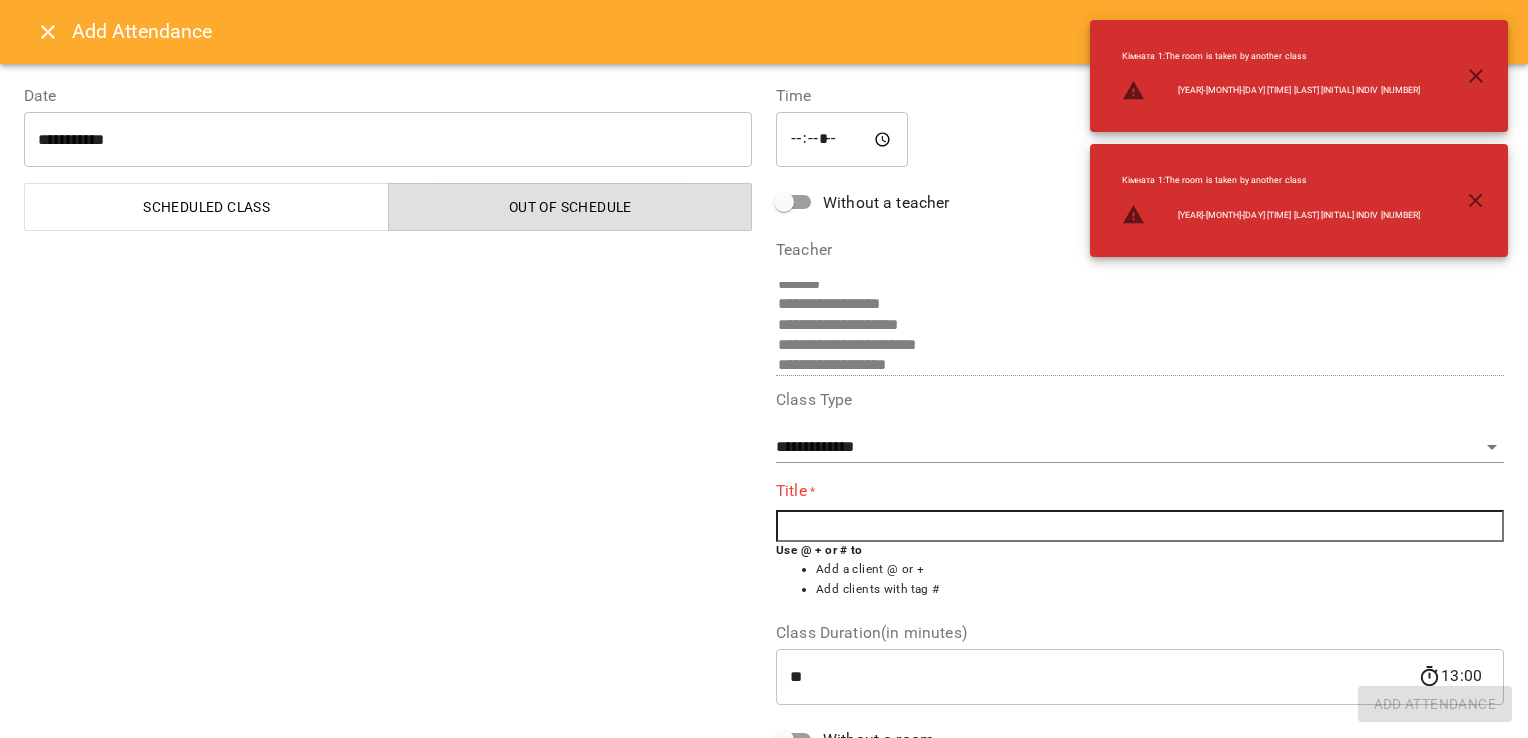 click at bounding box center (1140, 526) 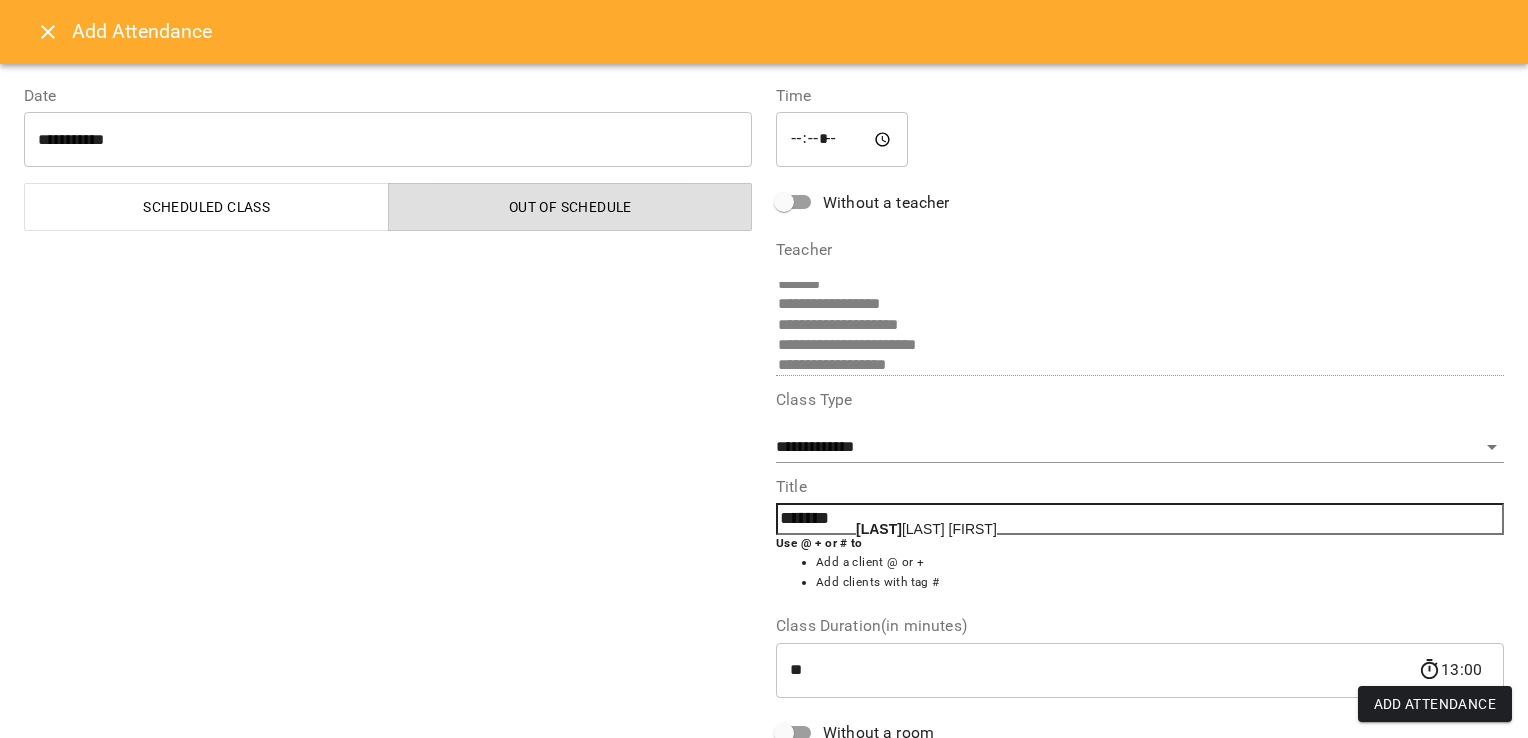 click on "[LAST]" 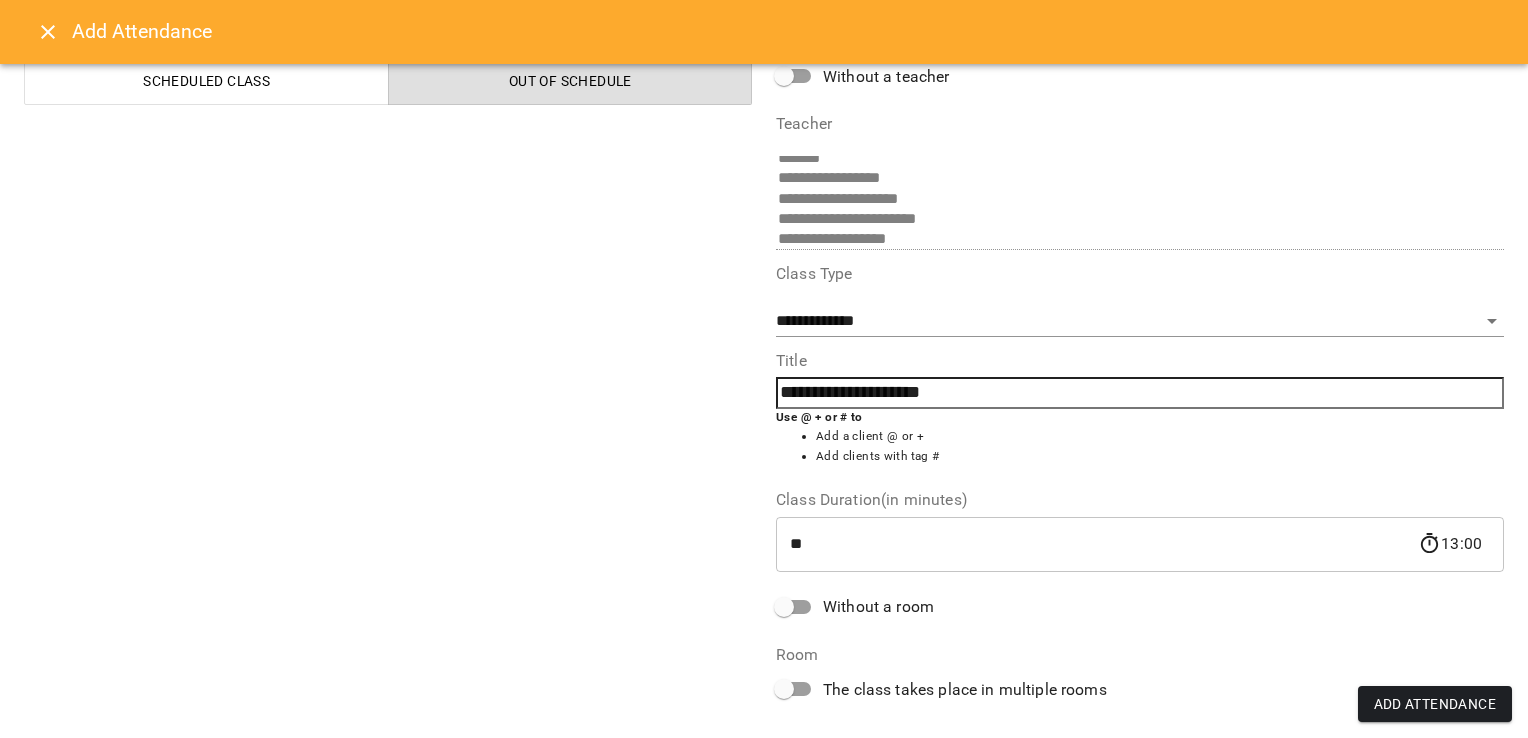 scroll, scrollTop: 128, scrollLeft: 0, axis: vertical 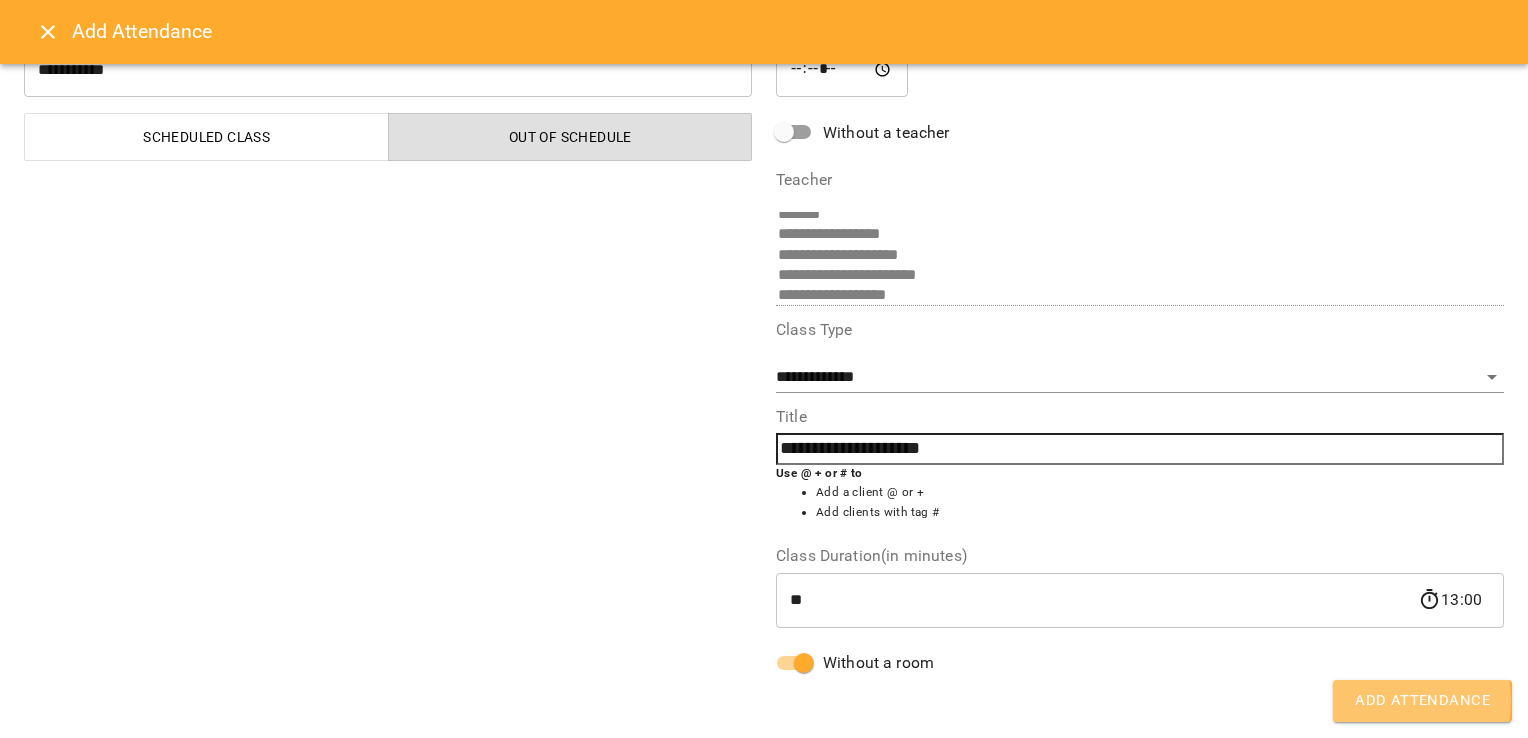 click on "Add Attendance" at bounding box center (1422, 701) 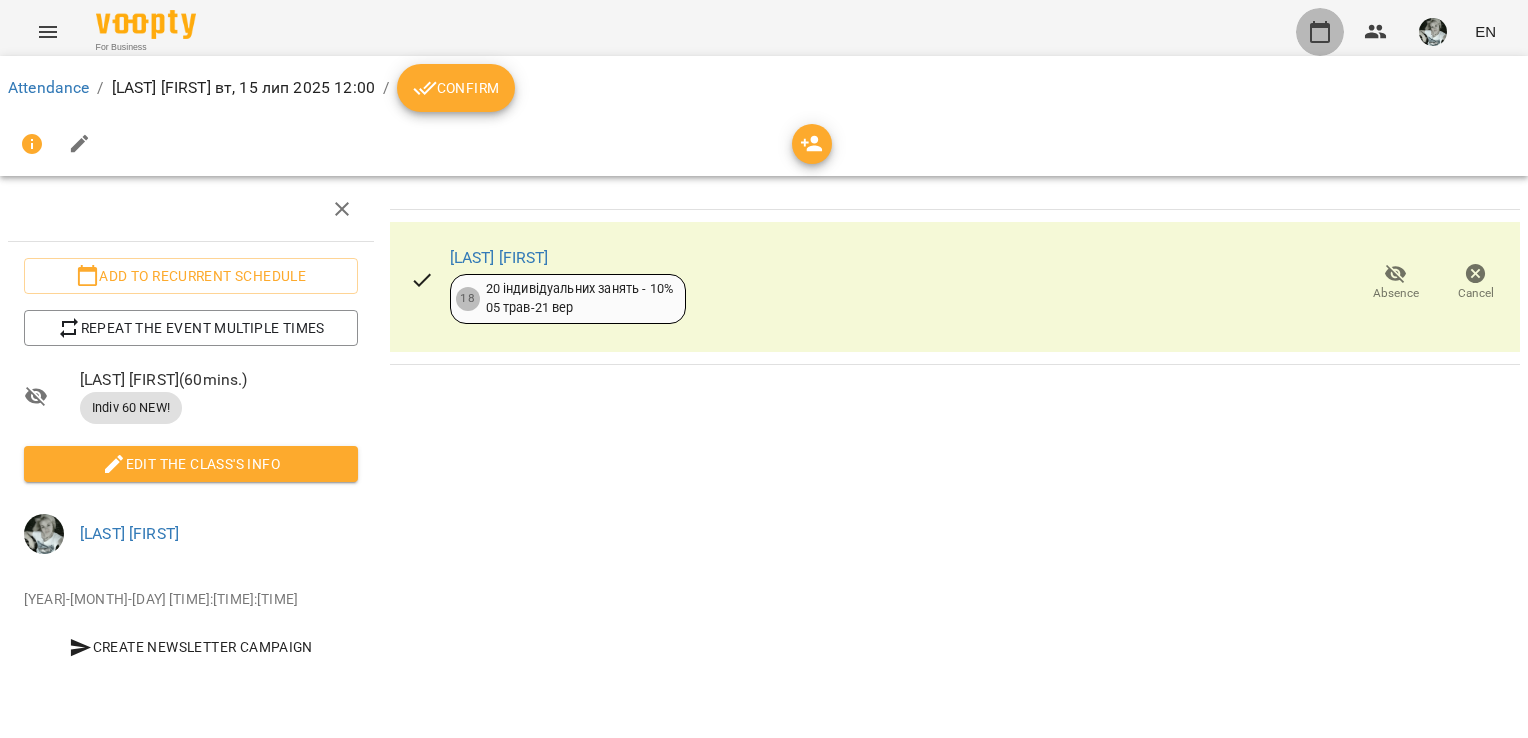 click 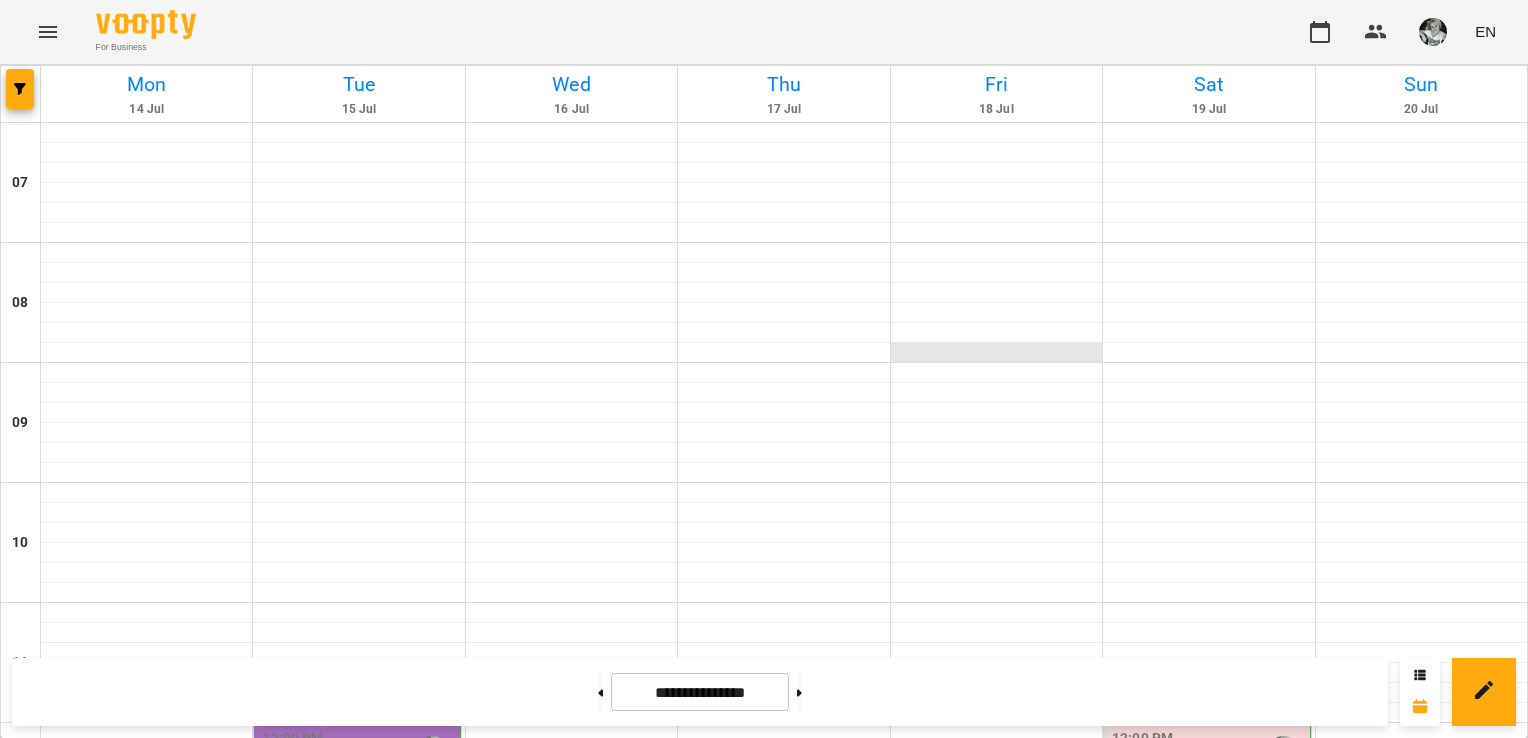 scroll, scrollTop: 548, scrollLeft: 0, axis: vertical 